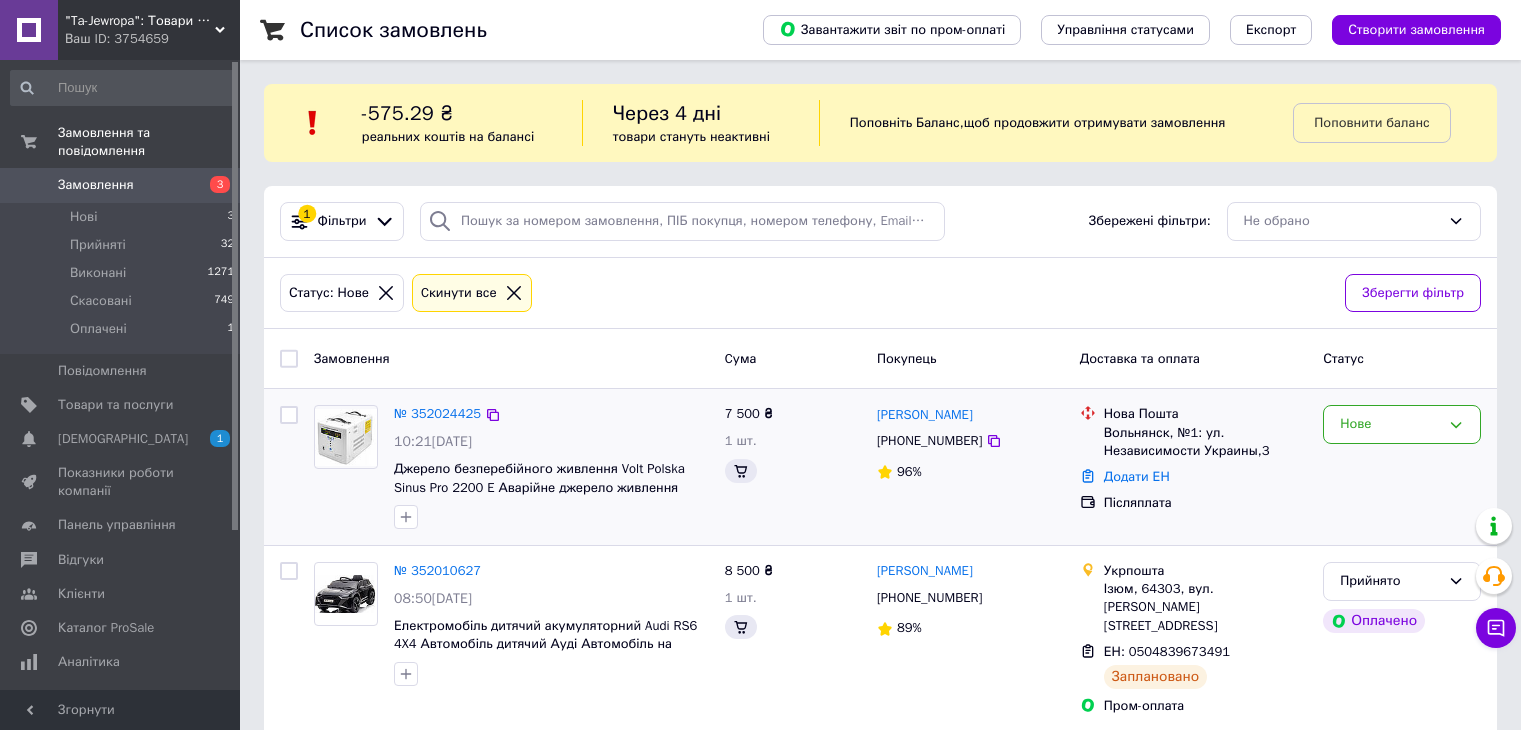 scroll, scrollTop: 0, scrollLeft: 0, axis: both 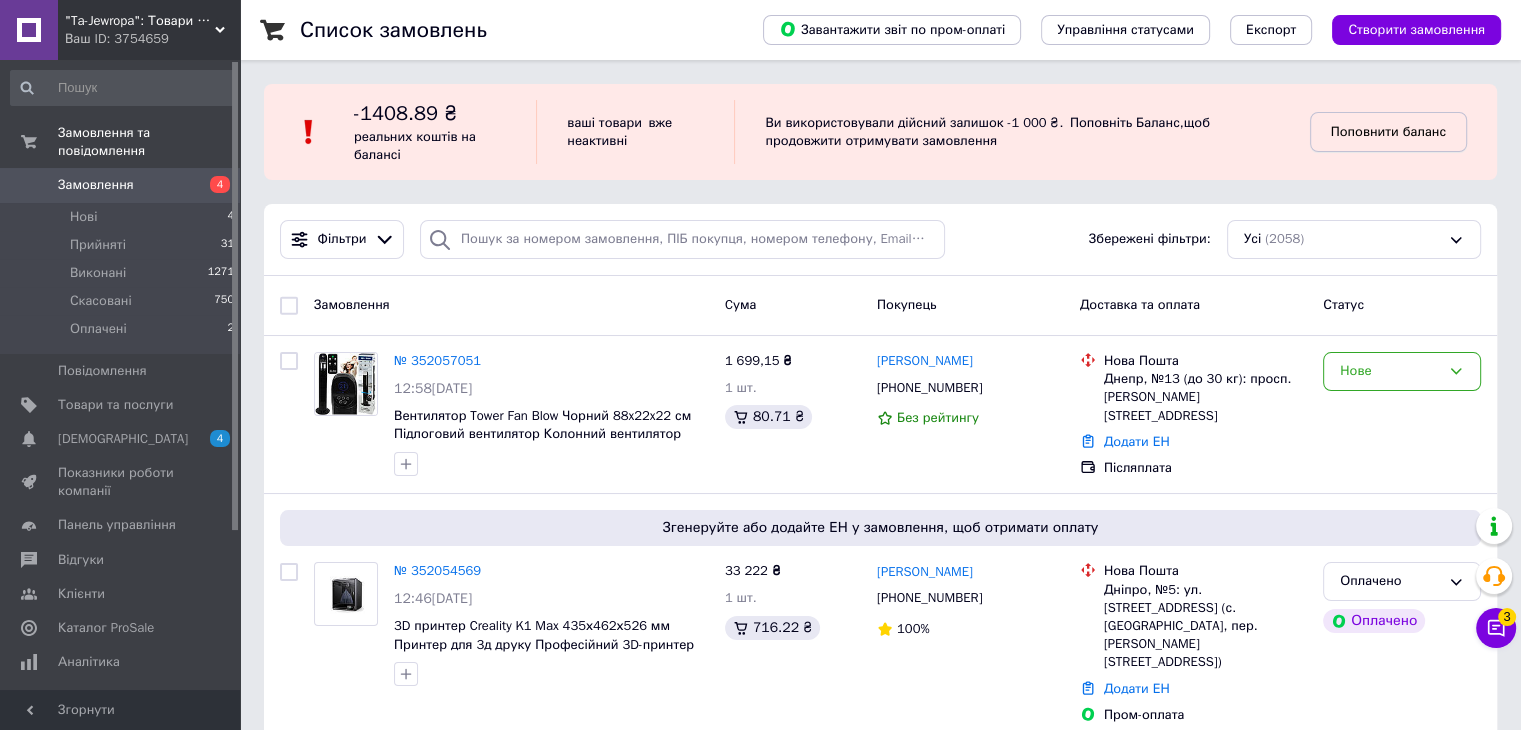 click on "Поповнити баланс" at bounding box center [1388, 131] 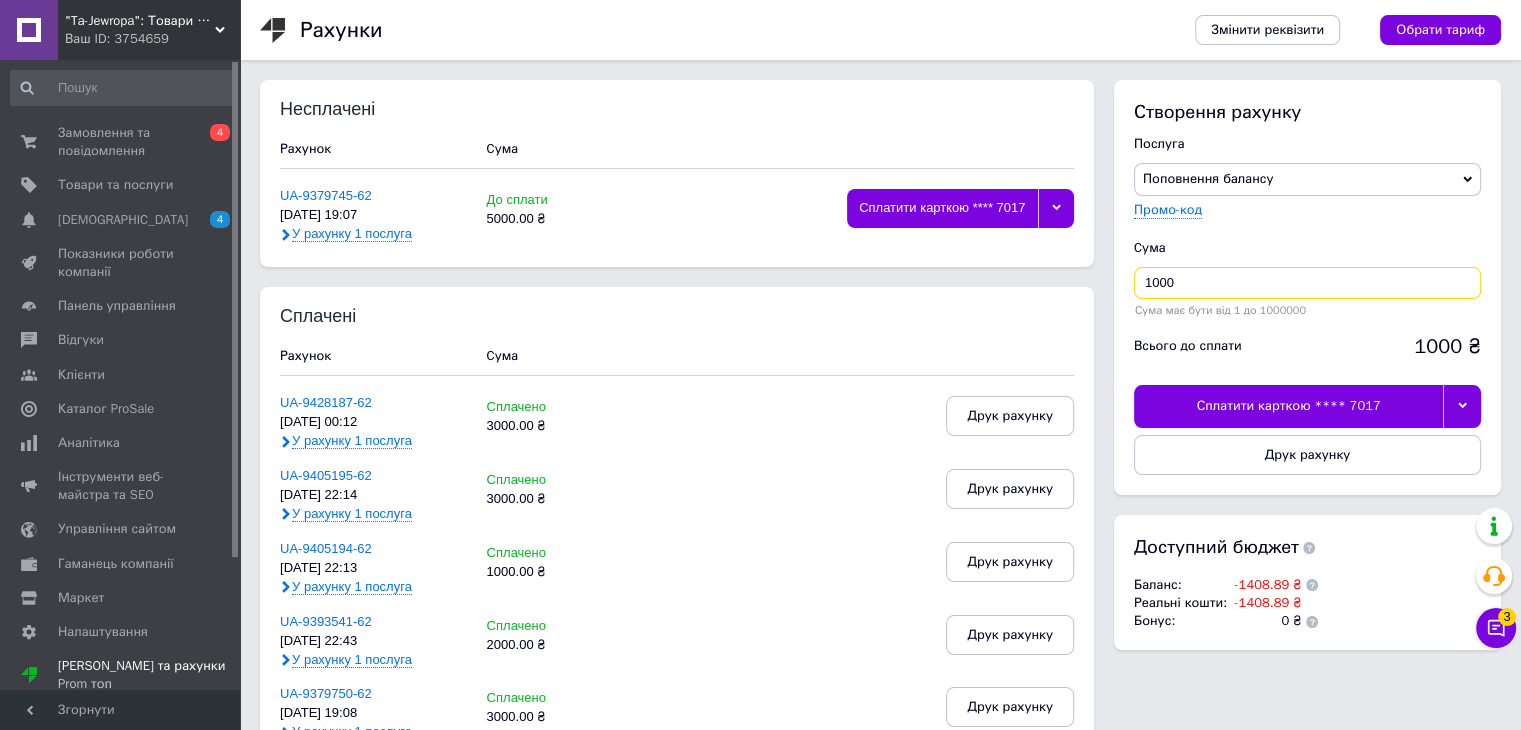 click on "1000" at bounding box center [1307, 283] 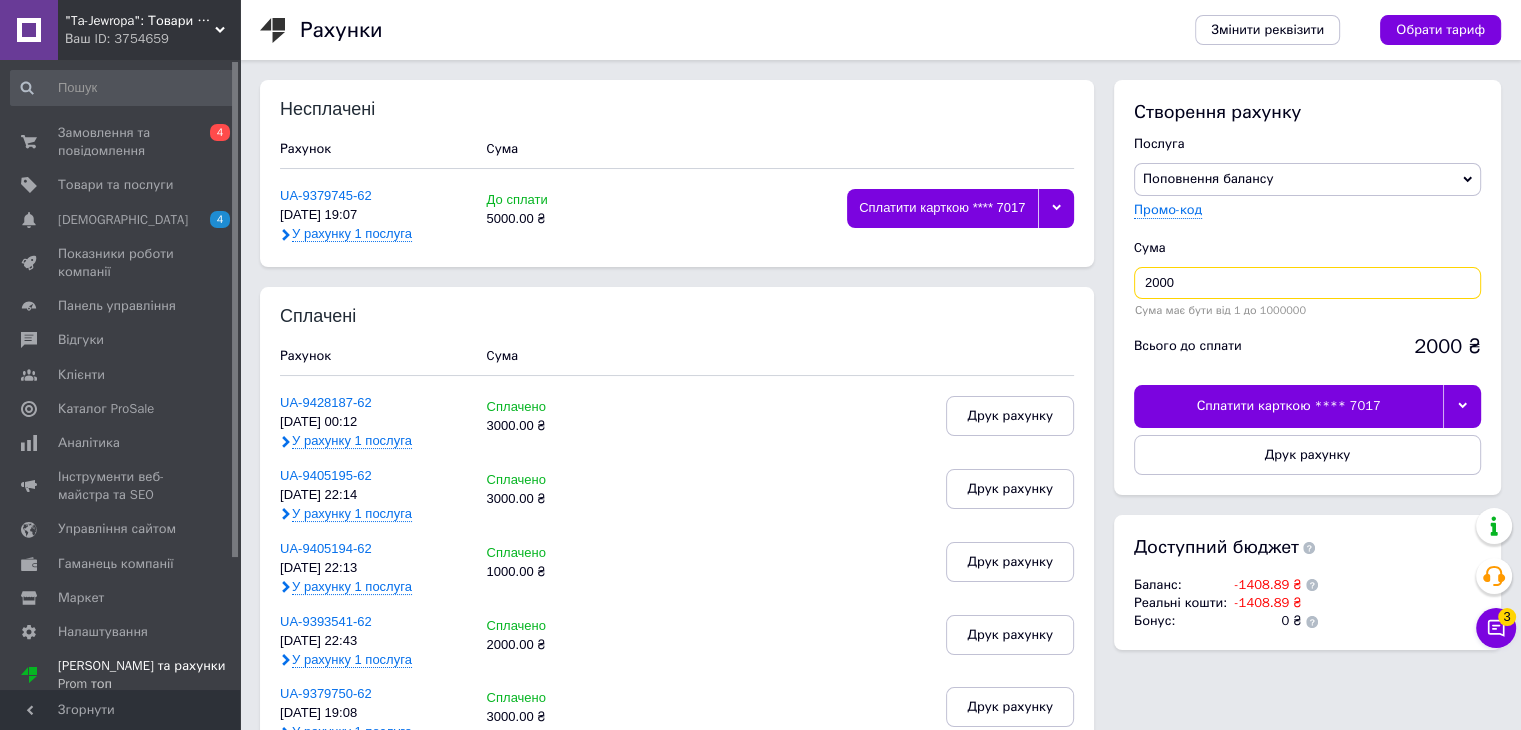 type on "2000" 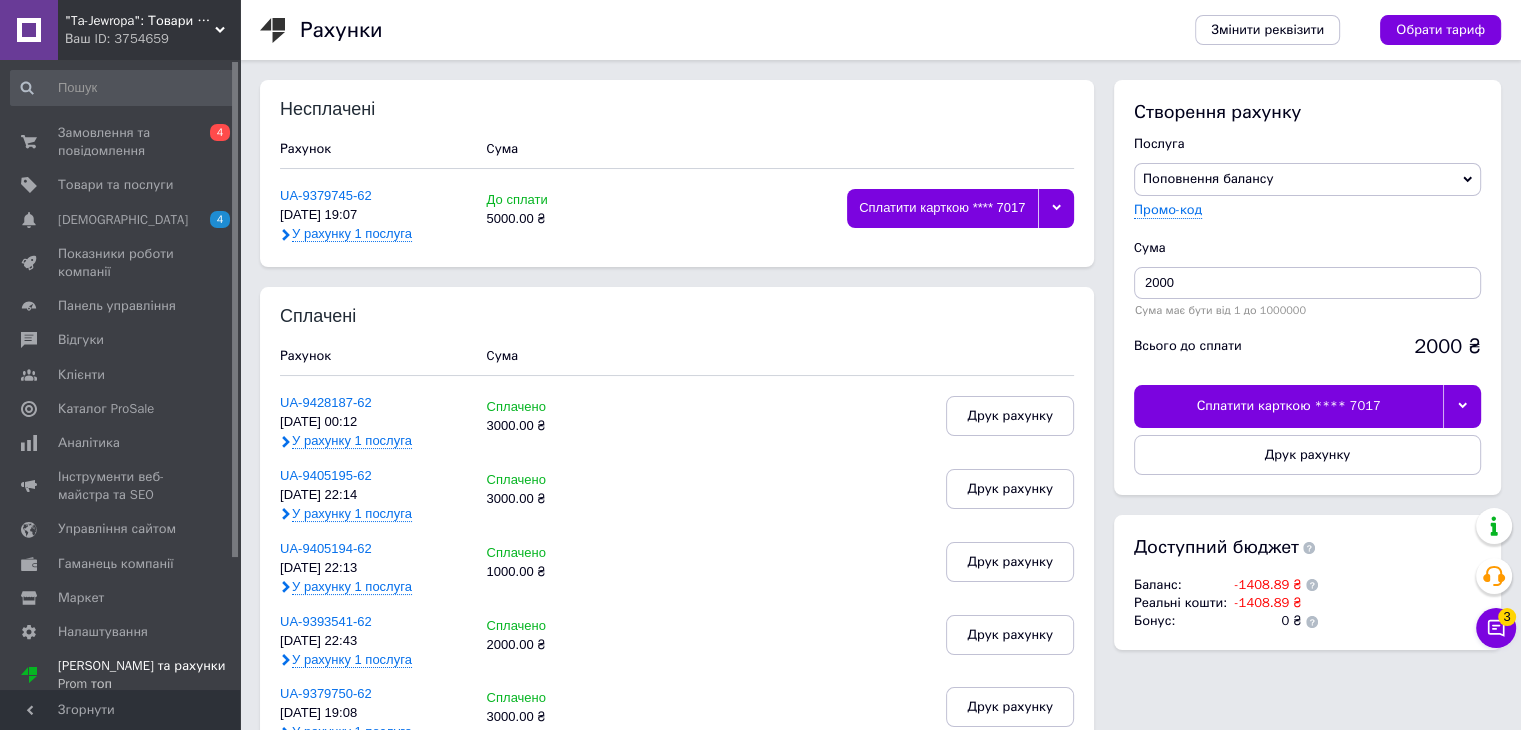 click on "Сплатити карткою  **** 7017" at bounding box center [1288, 406] 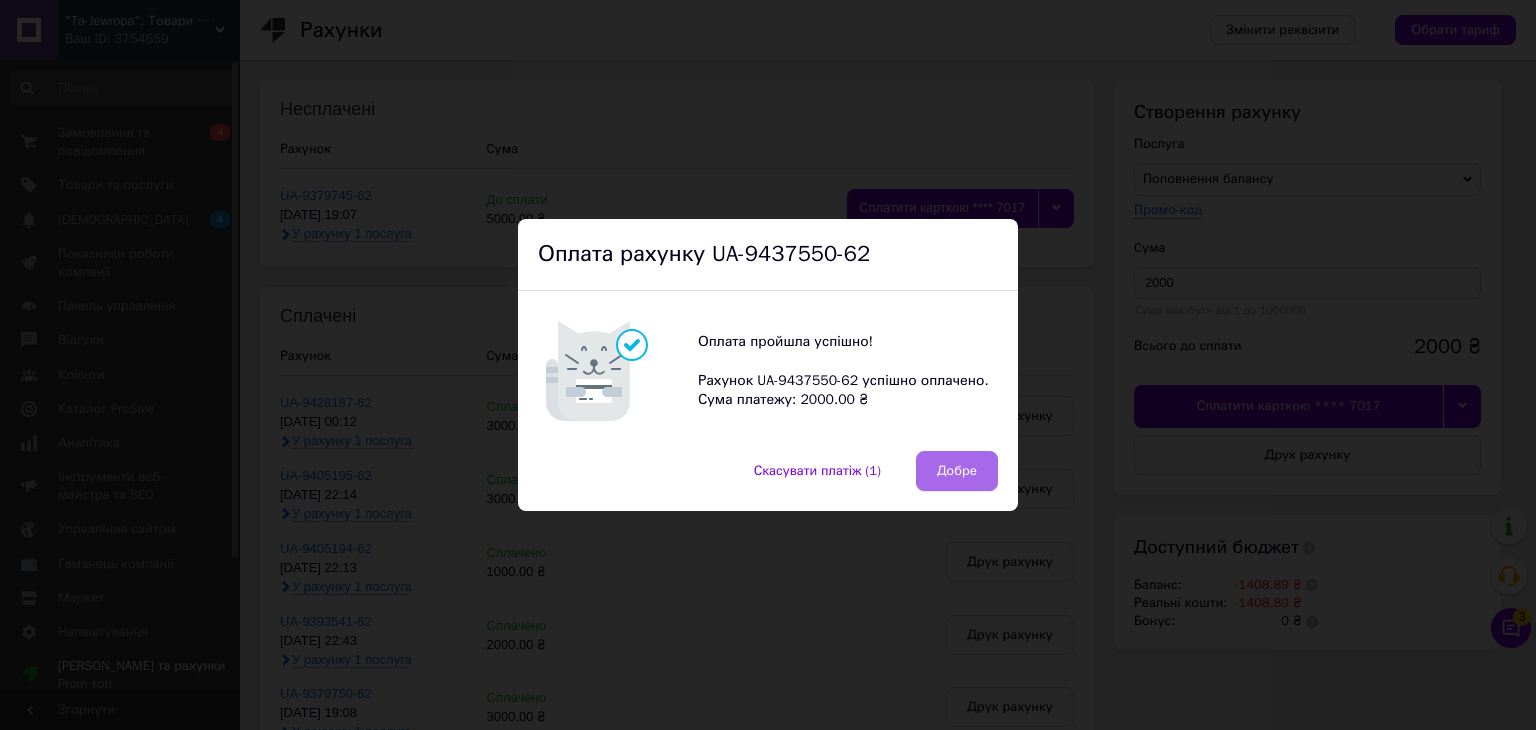 click on "Добре" at bounding box center [957, 471] 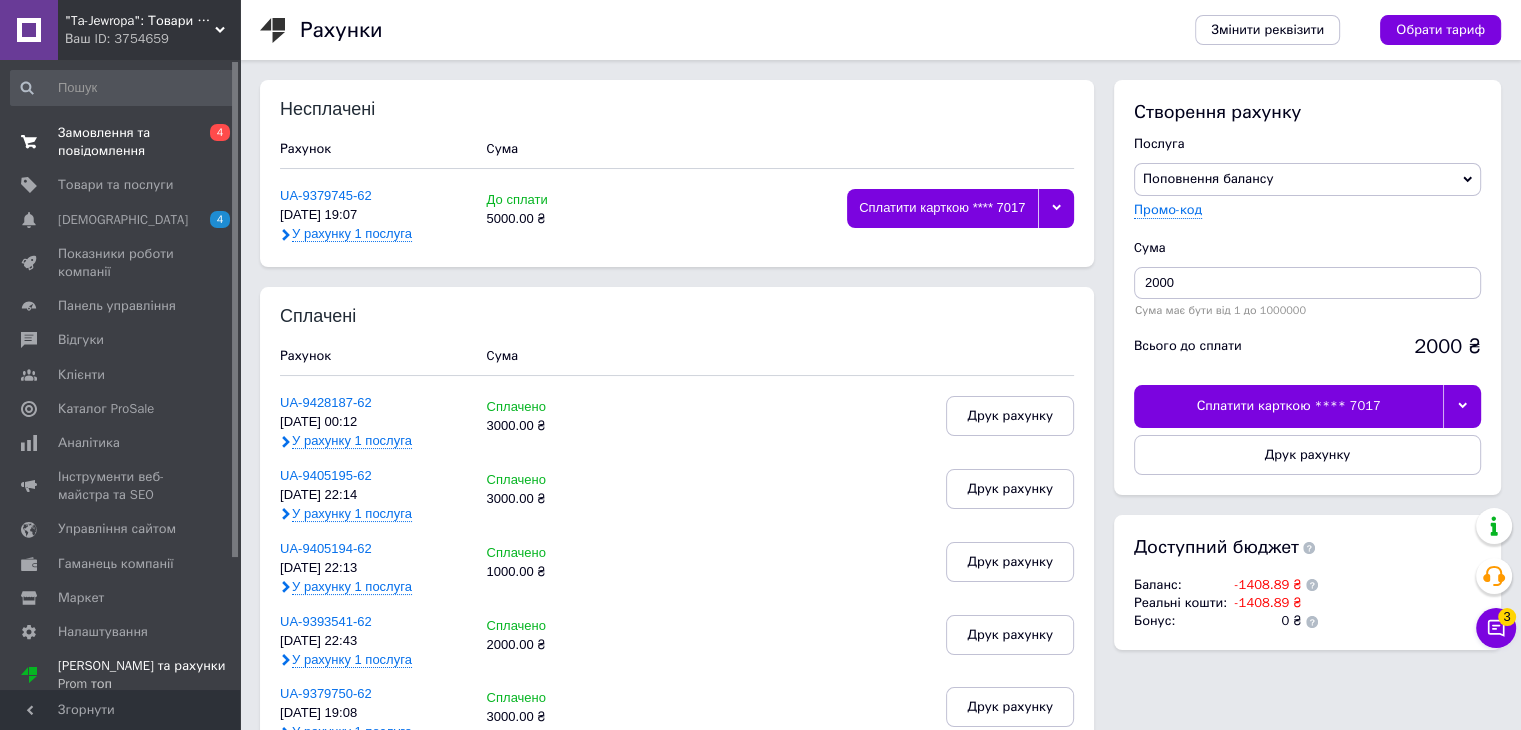 click on "Замовлення та повідомлення" at bounding box center [121, 142] 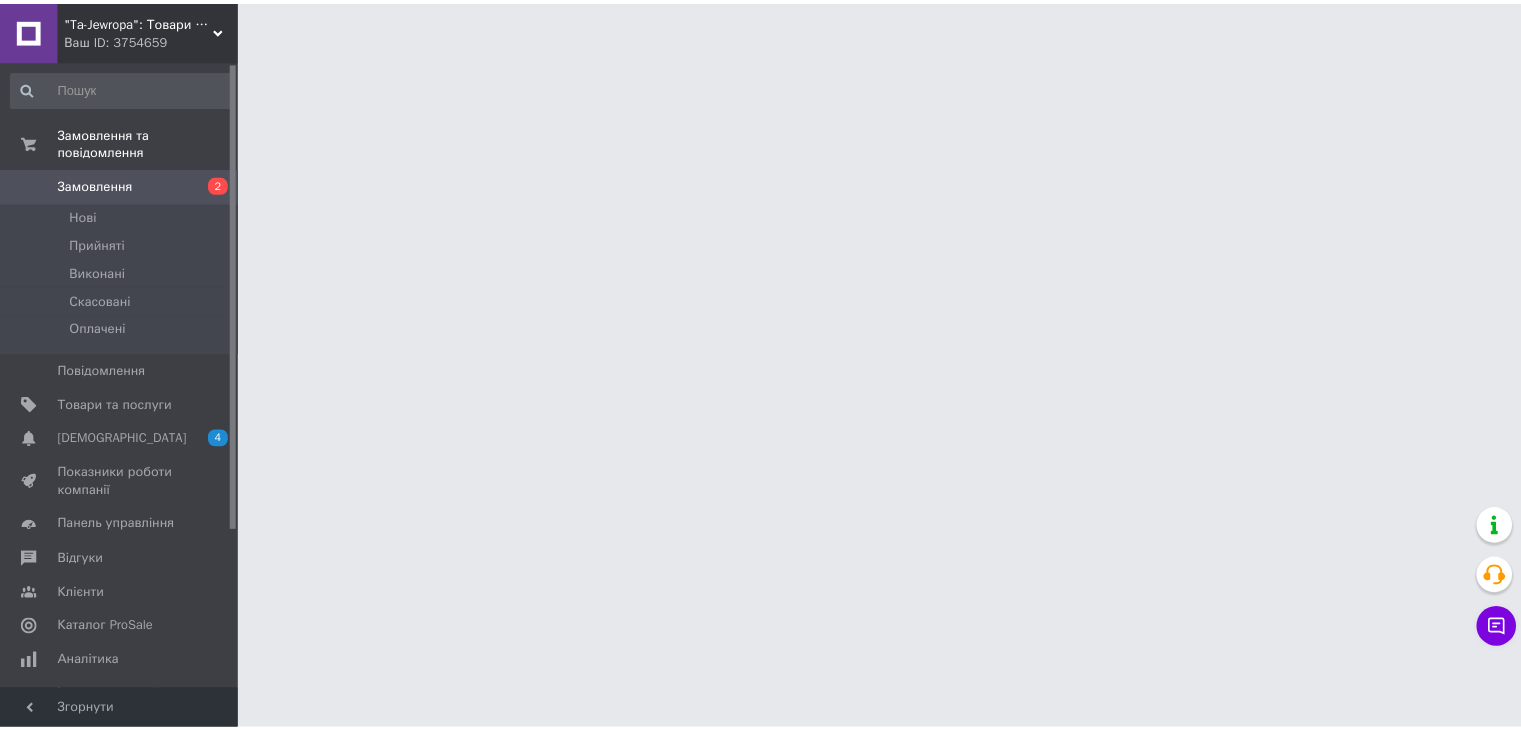 scroll, scrollTop: 0, scrollLeft: 0, axis: both 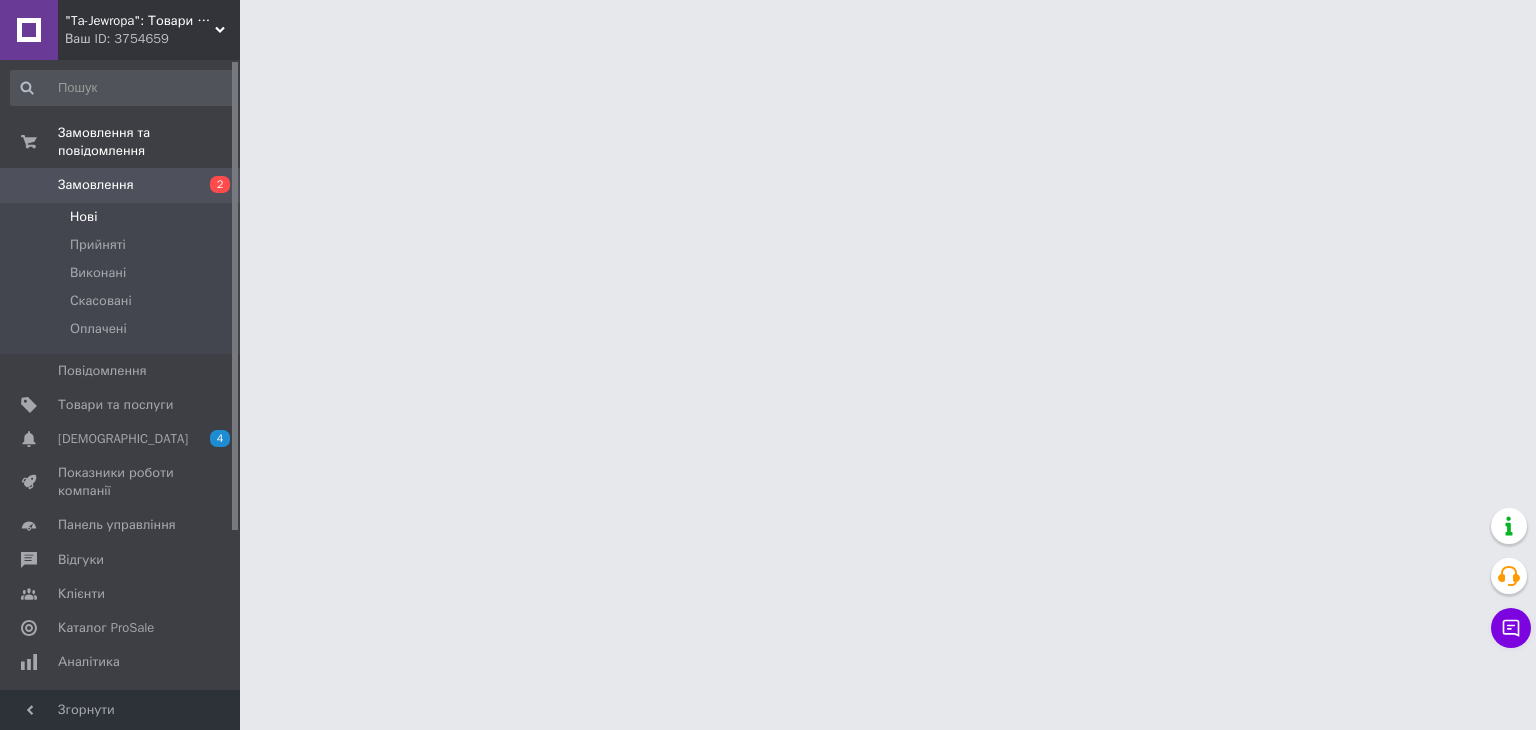 click on "Нові" at bounding box center [83, 217] 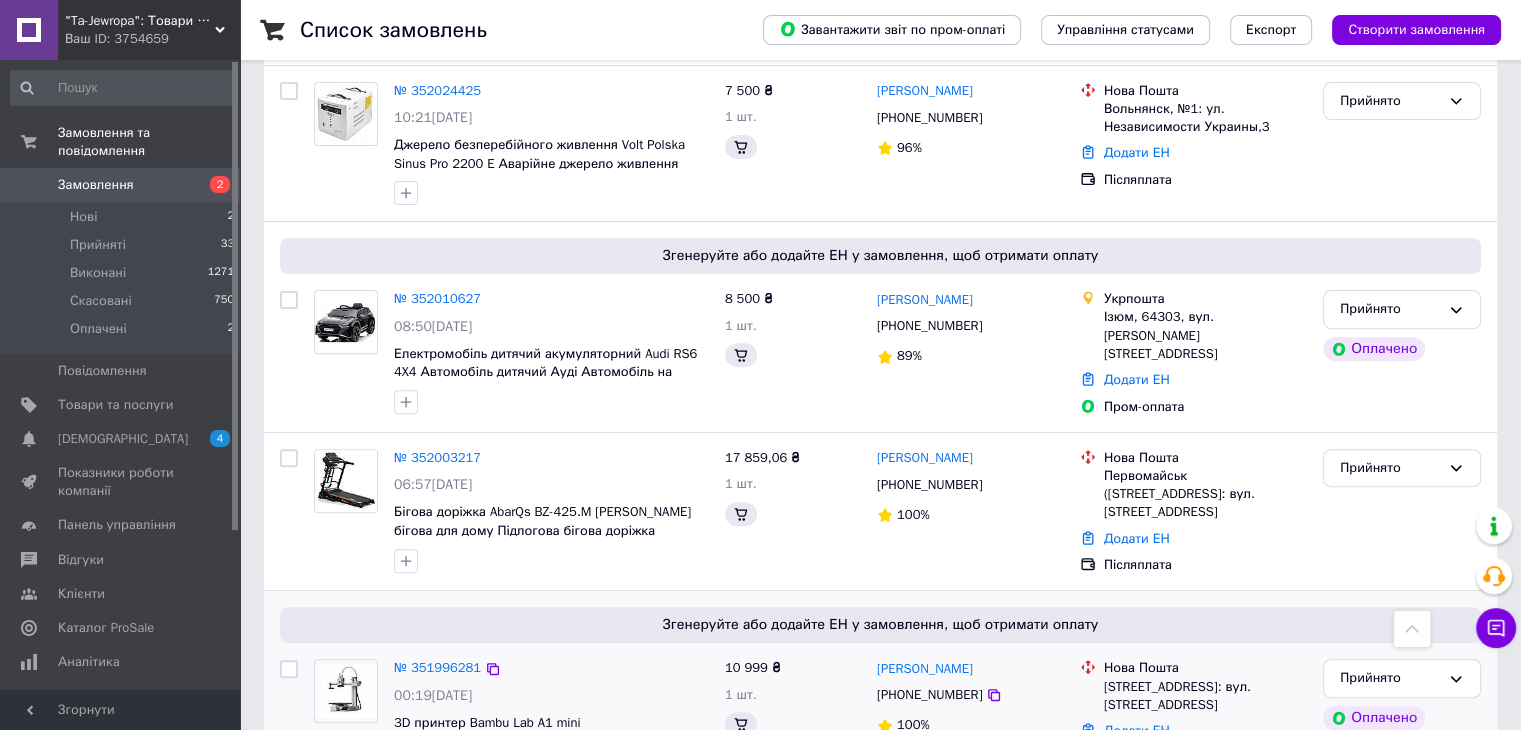 scroll, scrollTop: 800, scrollLeft: 0, axis: vertical 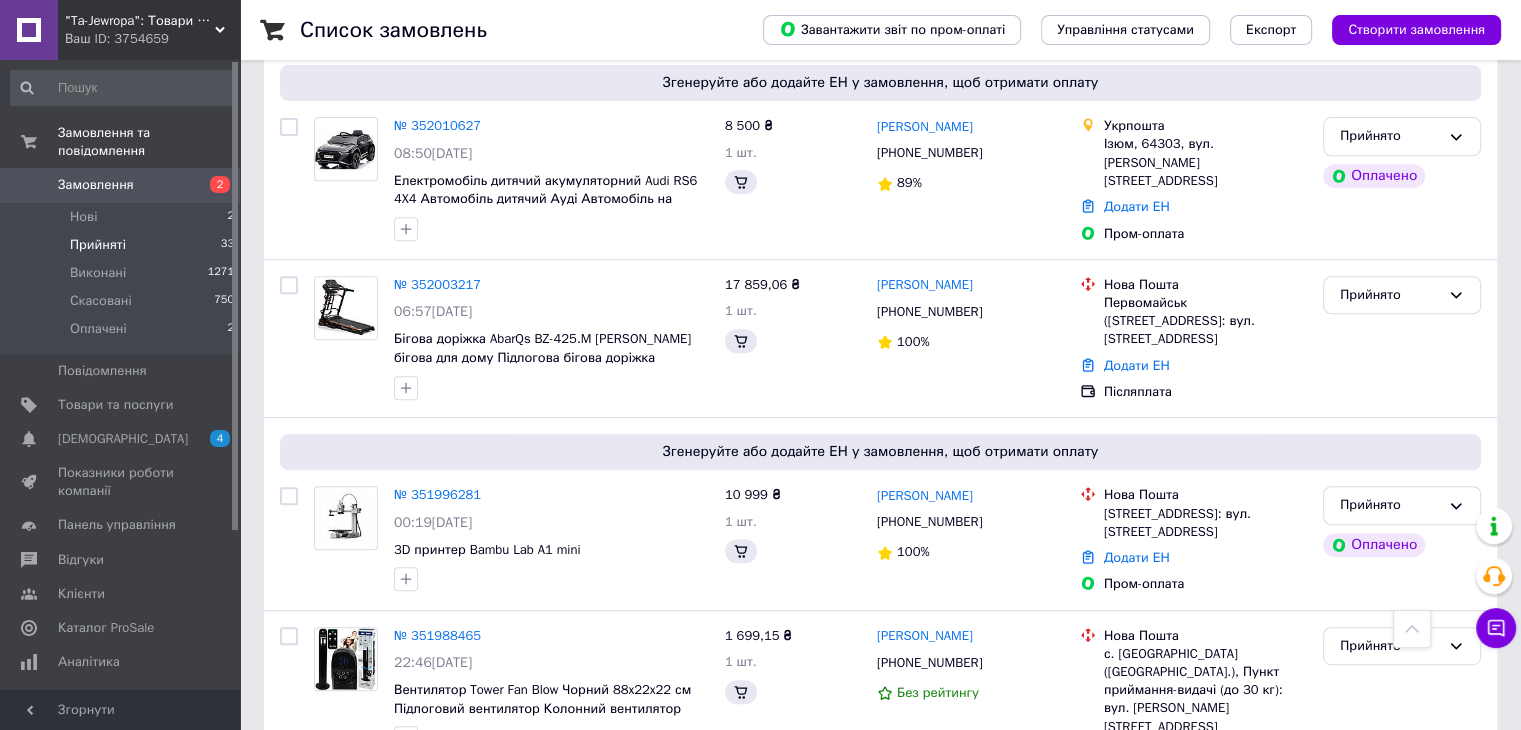 click on "Прийняті" at bounding box center [98, 245] 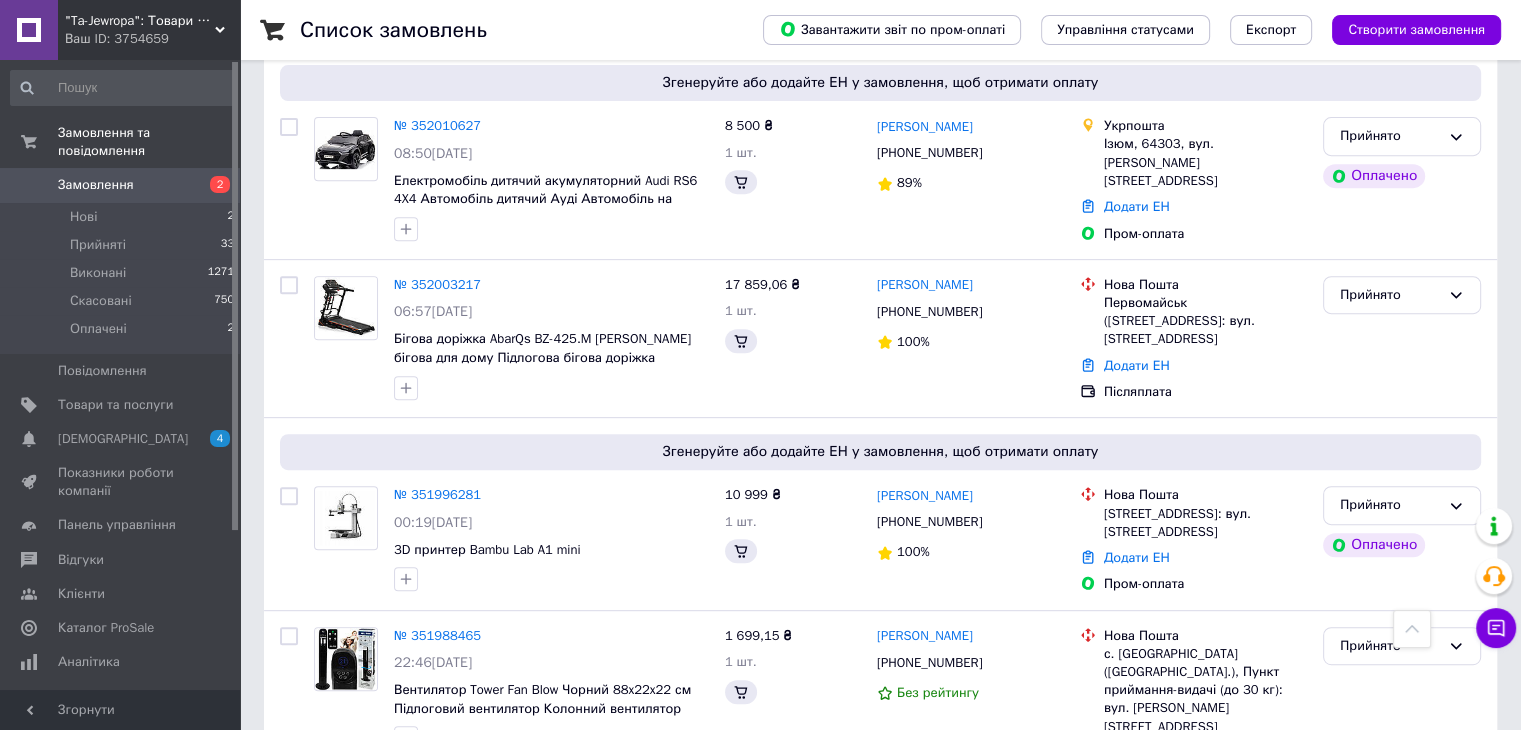 click on "Ваш ID: 3754659" at bounding box center (152, 39) 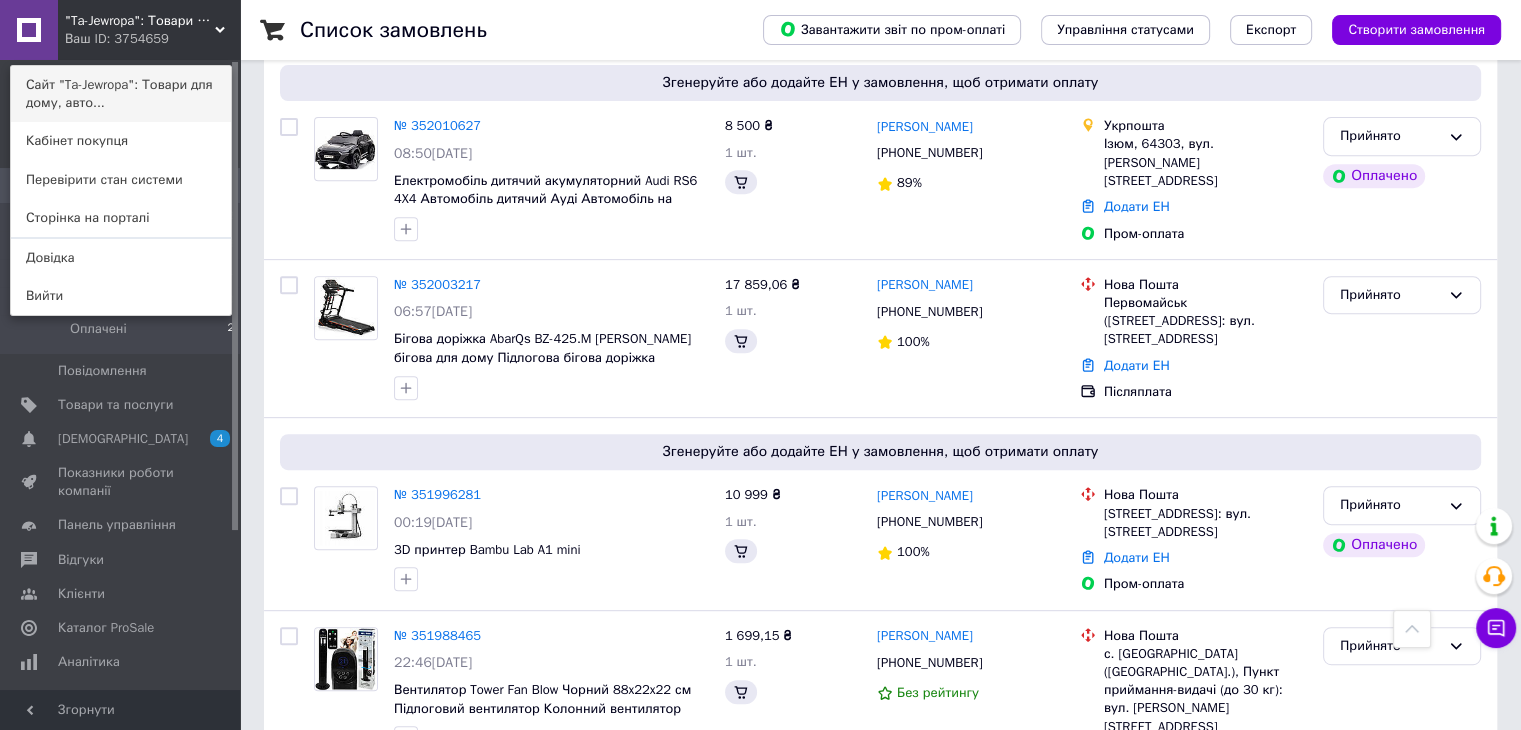 click on "Сайт "Ta-Jewropa": Товари для дому, авто..." at bounding box center [121, 94] 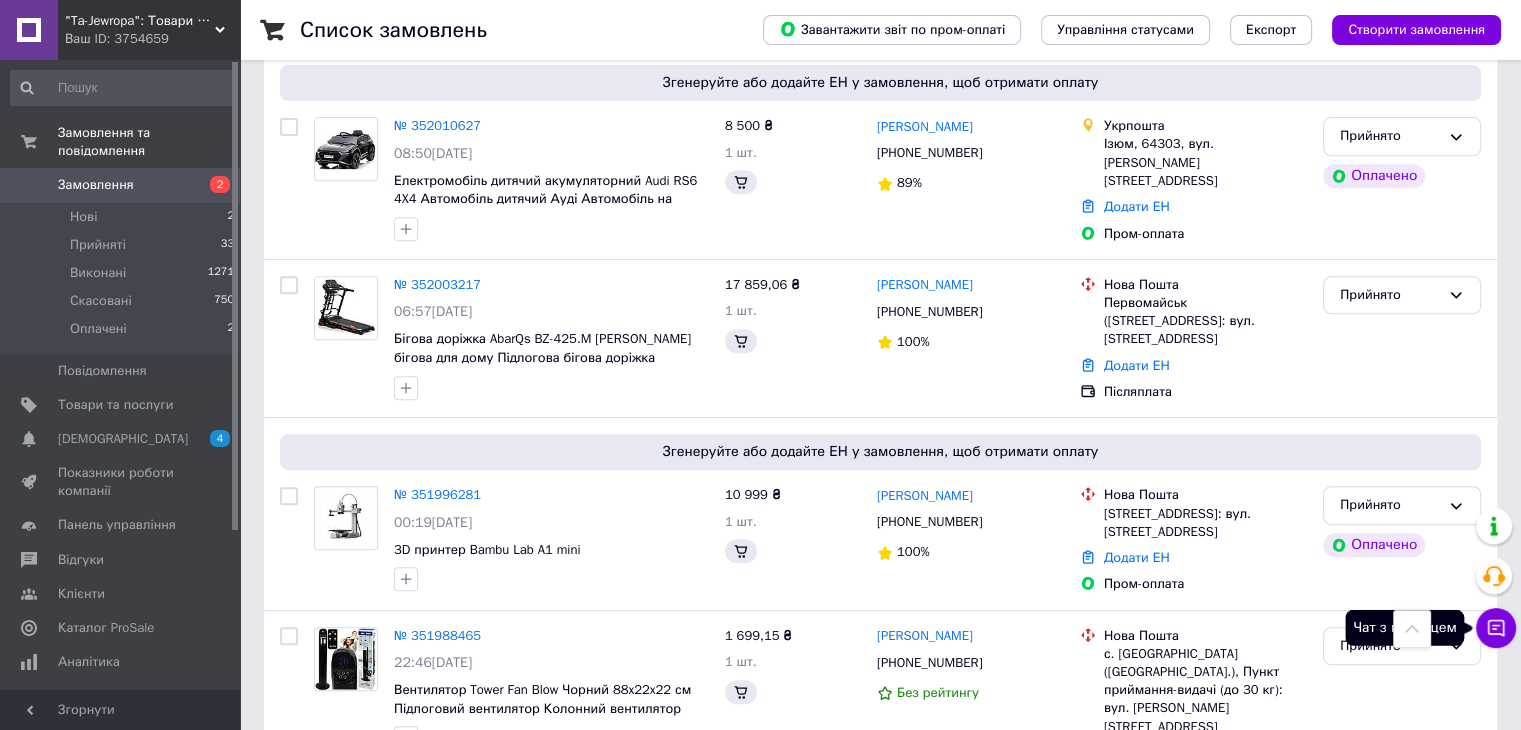 click 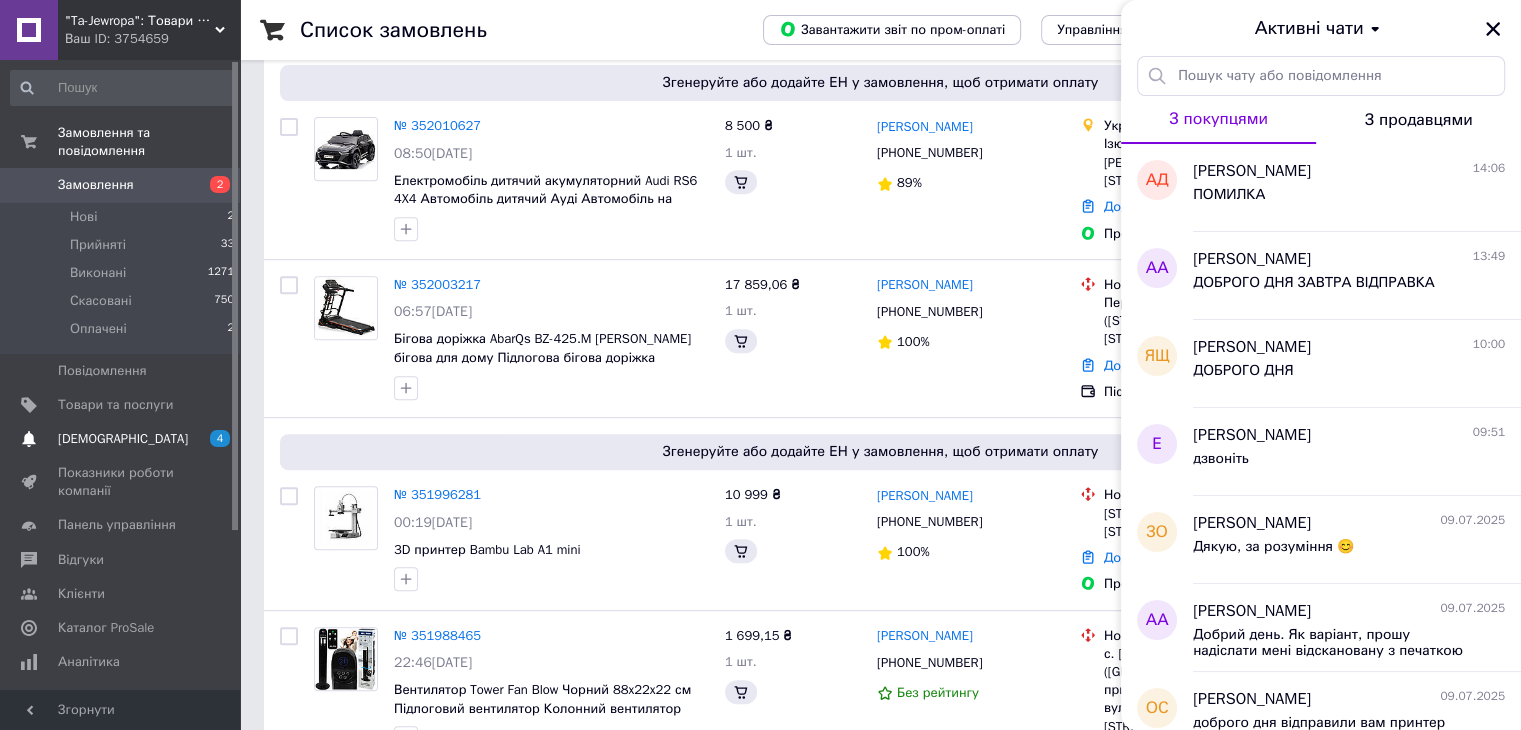 click on "[DEMOGRAPHIC_DATA]" at bounding box center [123, 439] 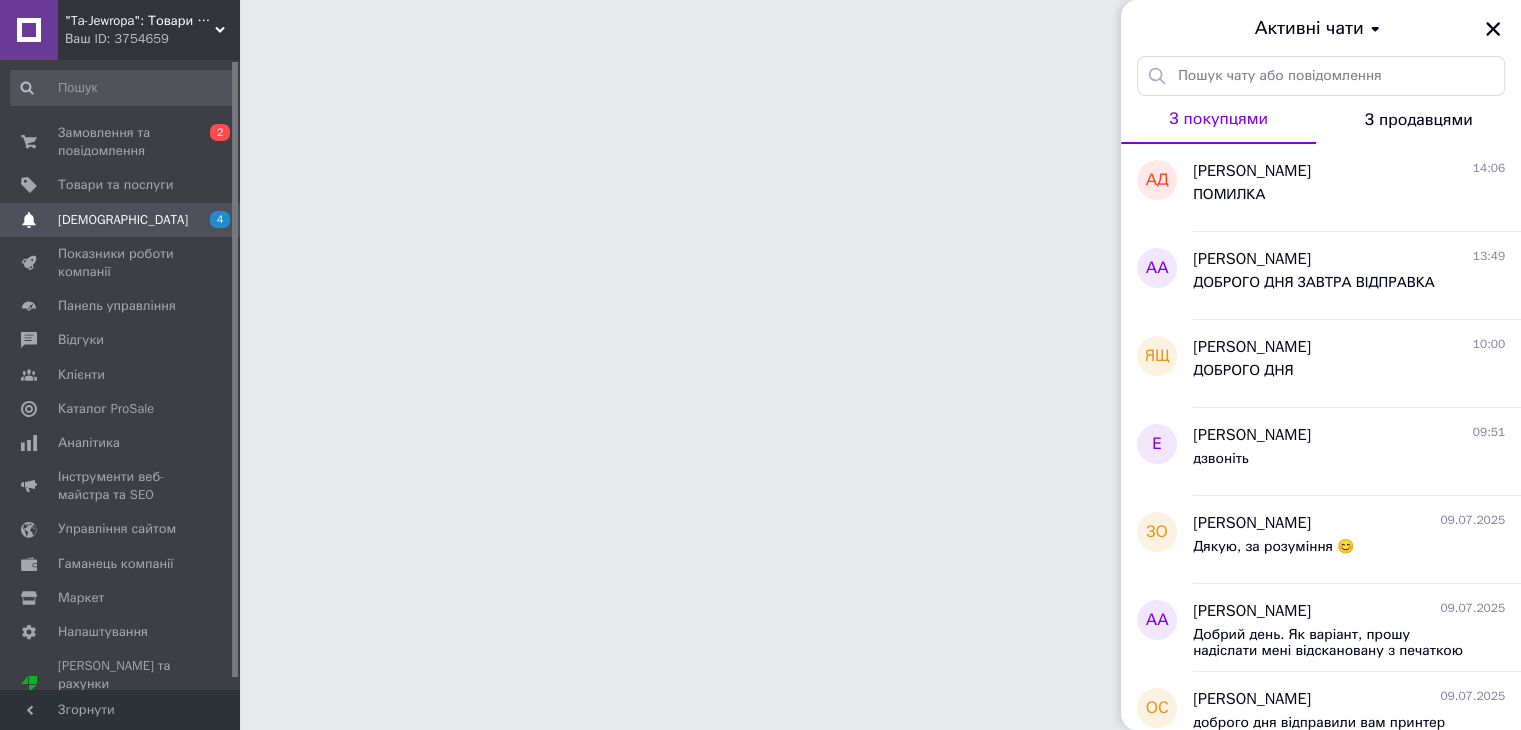 scroll, scrollTop: 0, scrollLeft: 0, axis: both 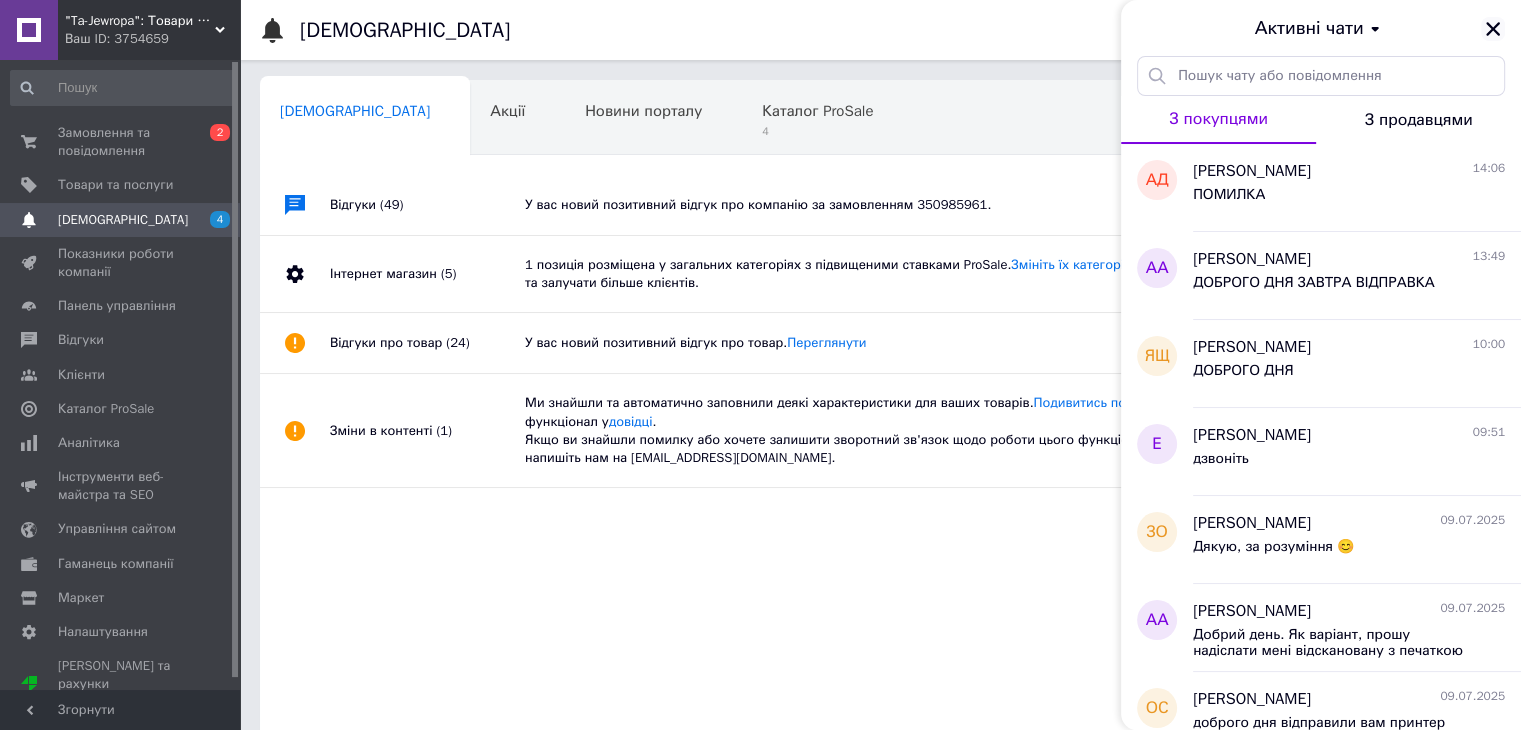 click 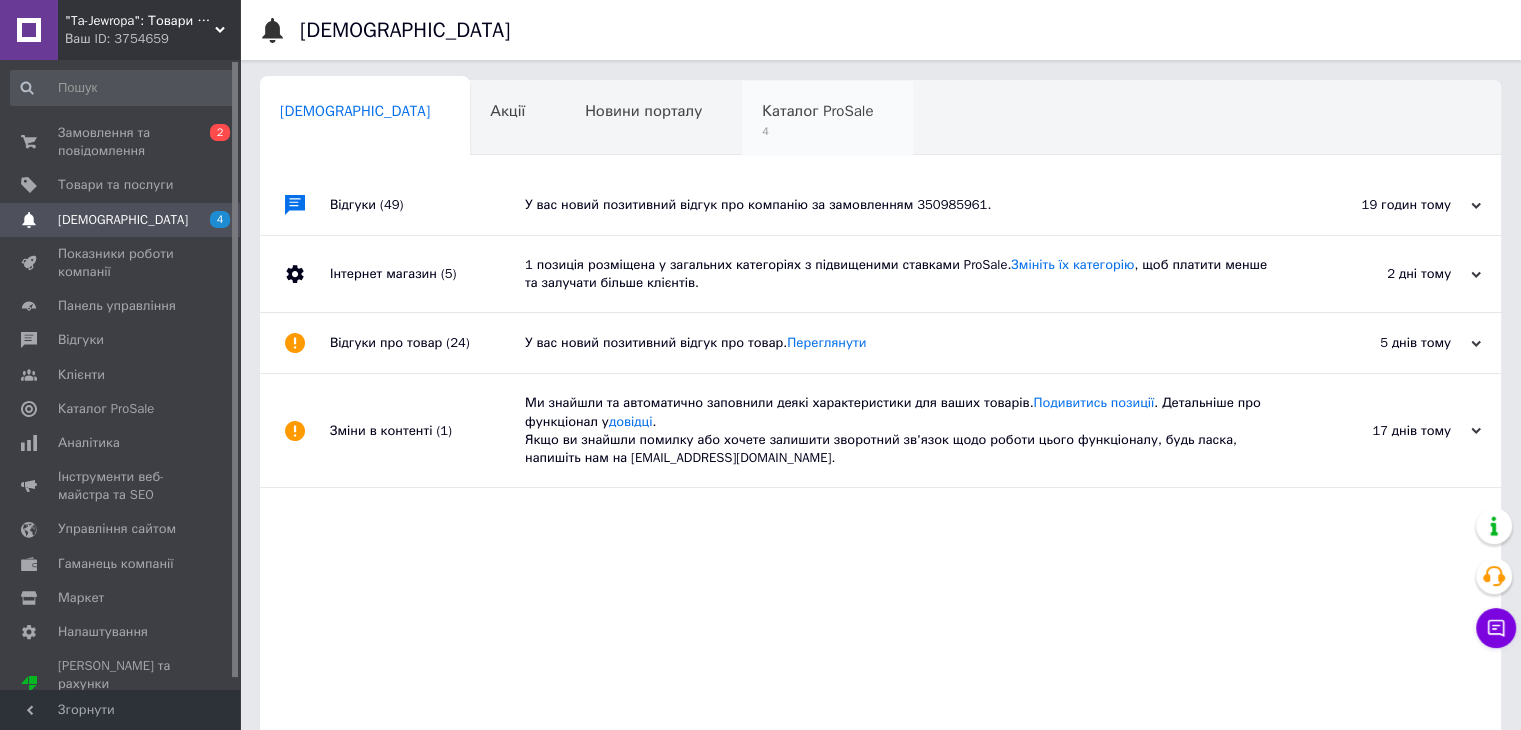 click on "4" at bounding box center [817, 131] 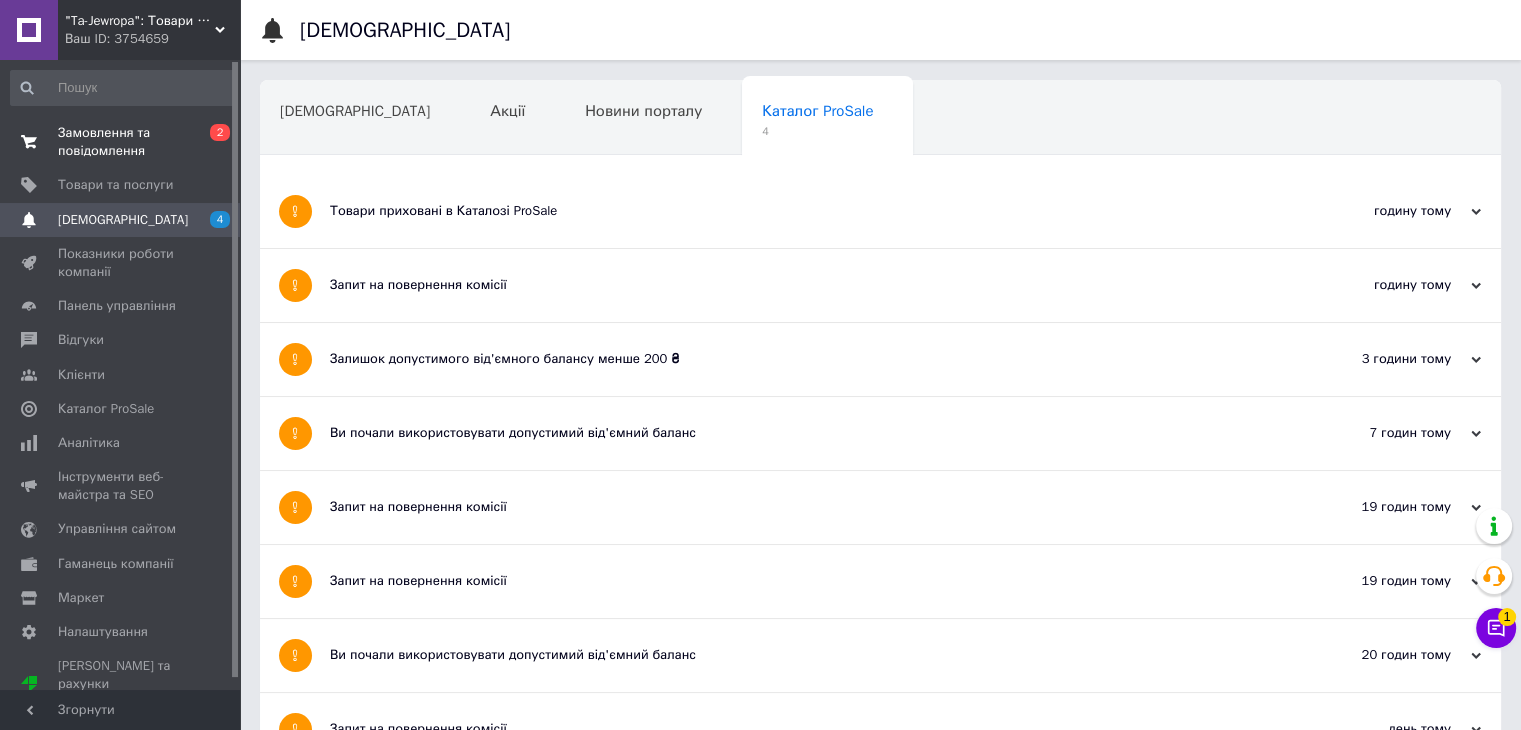 click on "Замовлення та повідомлення" at bounding box center [121, 142] 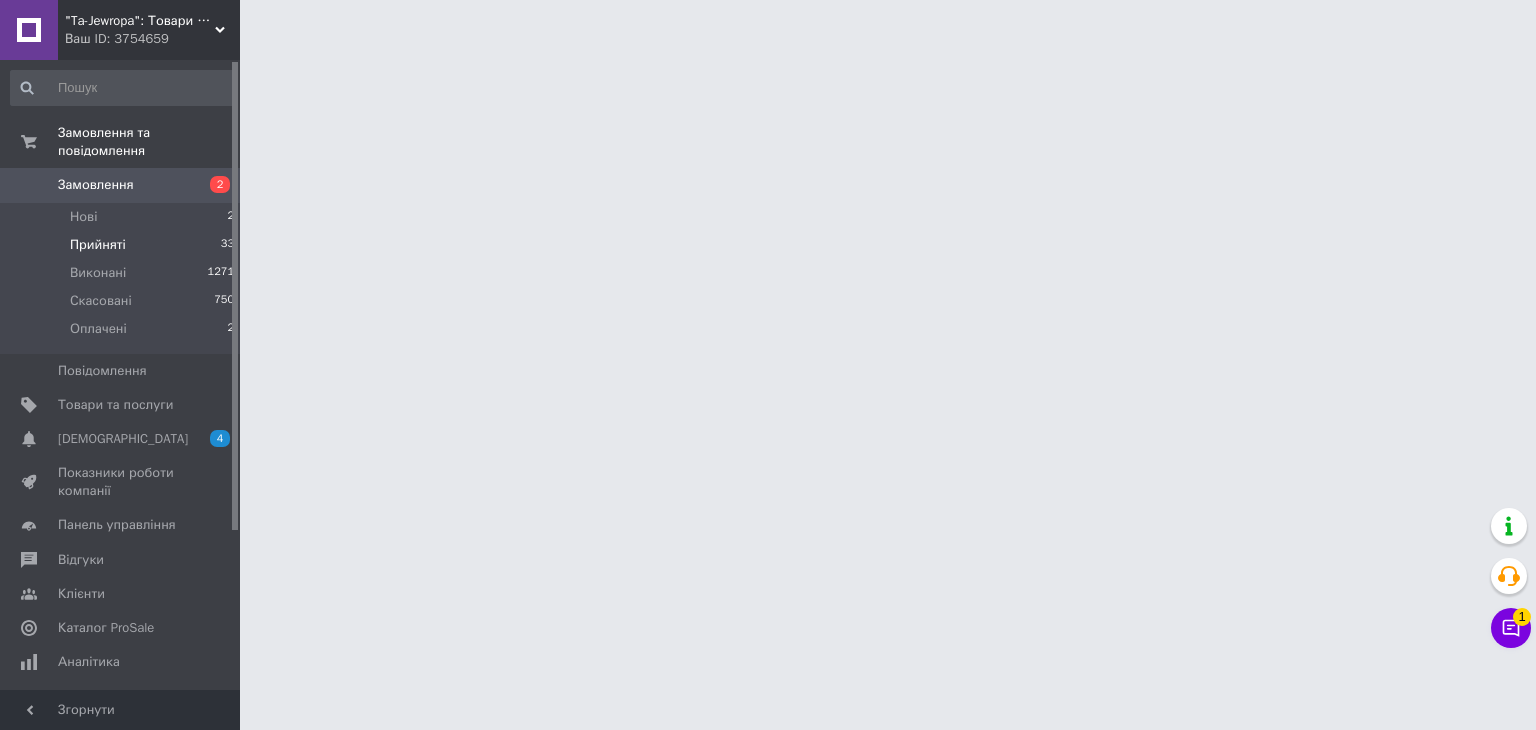 click on "Прийняті" at bounding box center (98, 245) 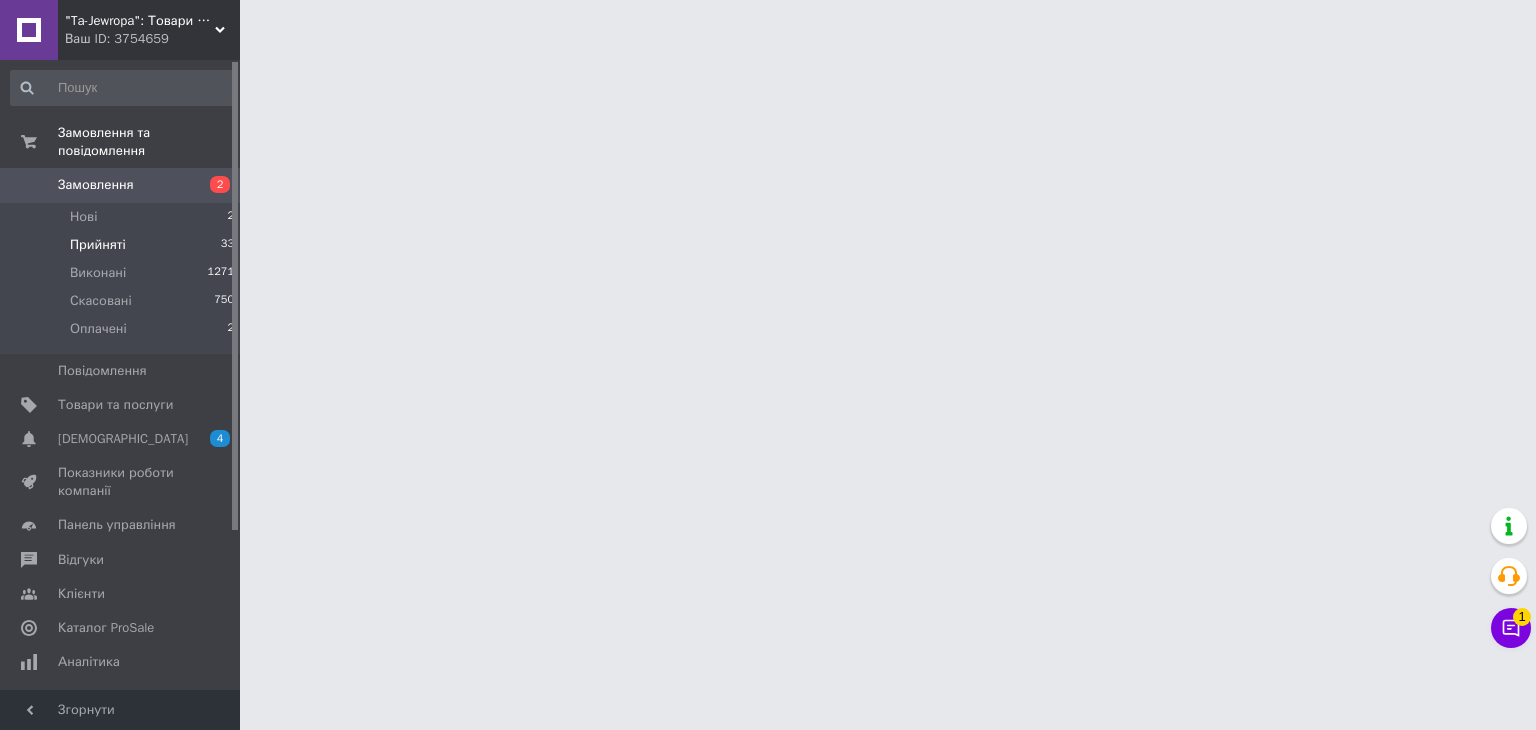 click on "Прийняті" at bounding box center [98, 245] 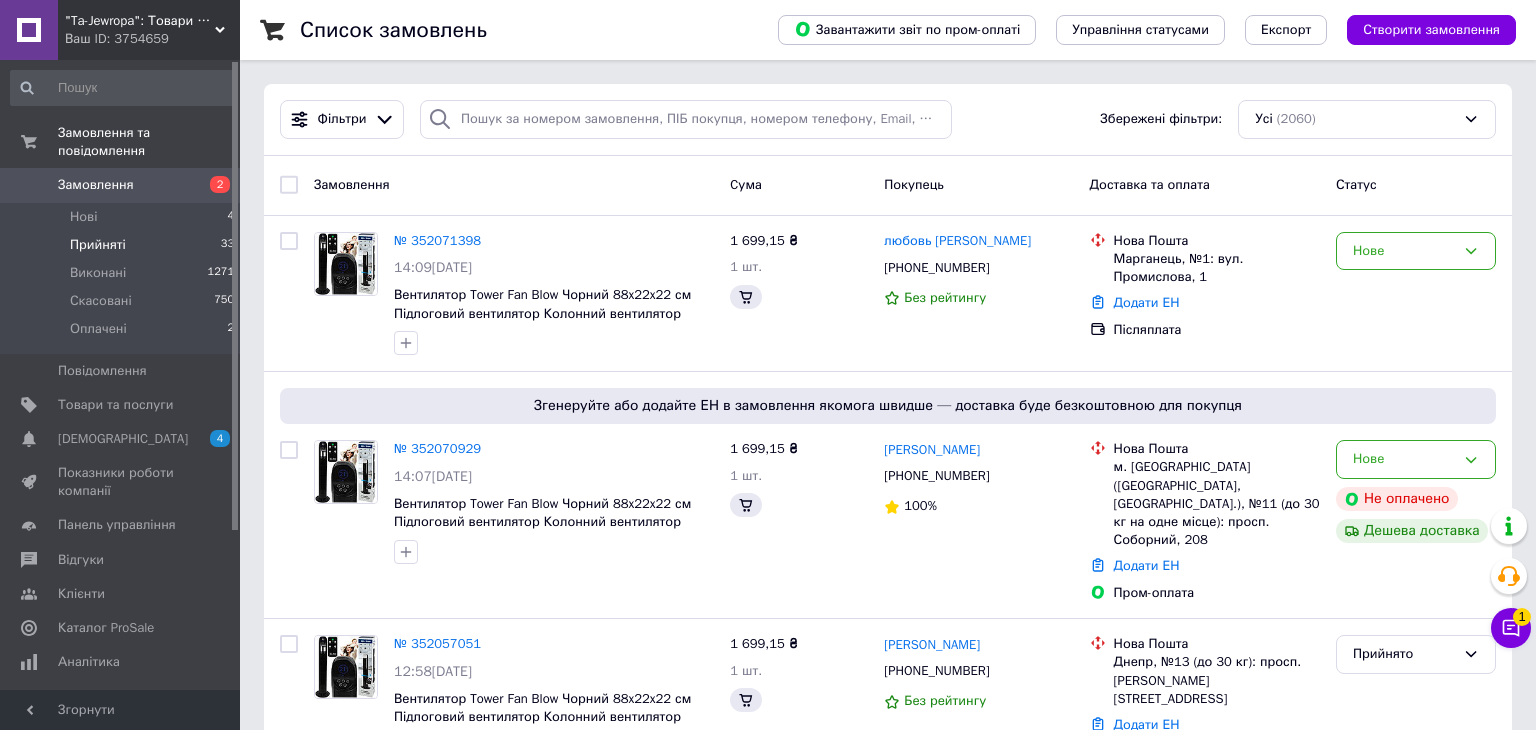 click on "Прийняті" at bounding box center [98, 245] 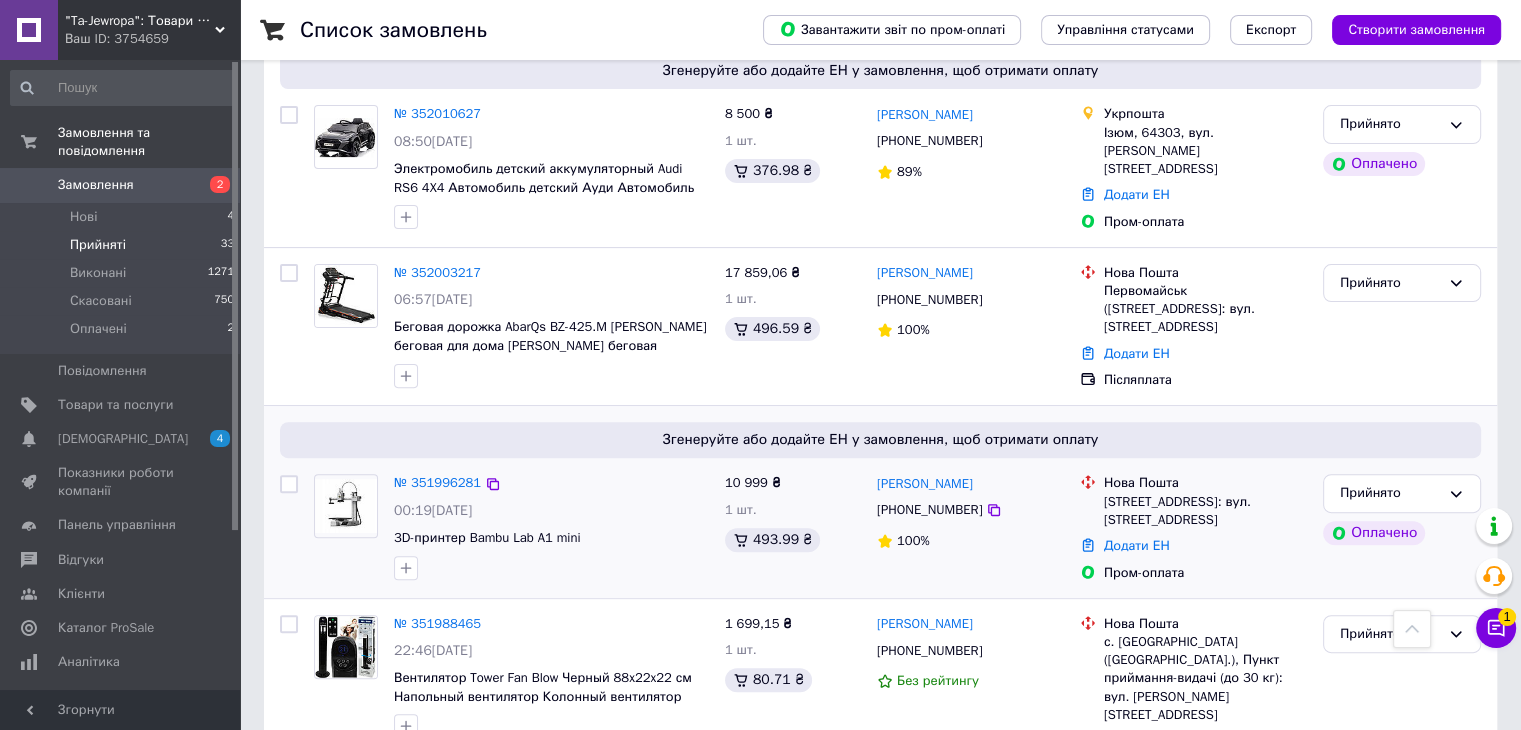 scroll, scrollTop: 600, scrollLeft: 0, axis: vertical 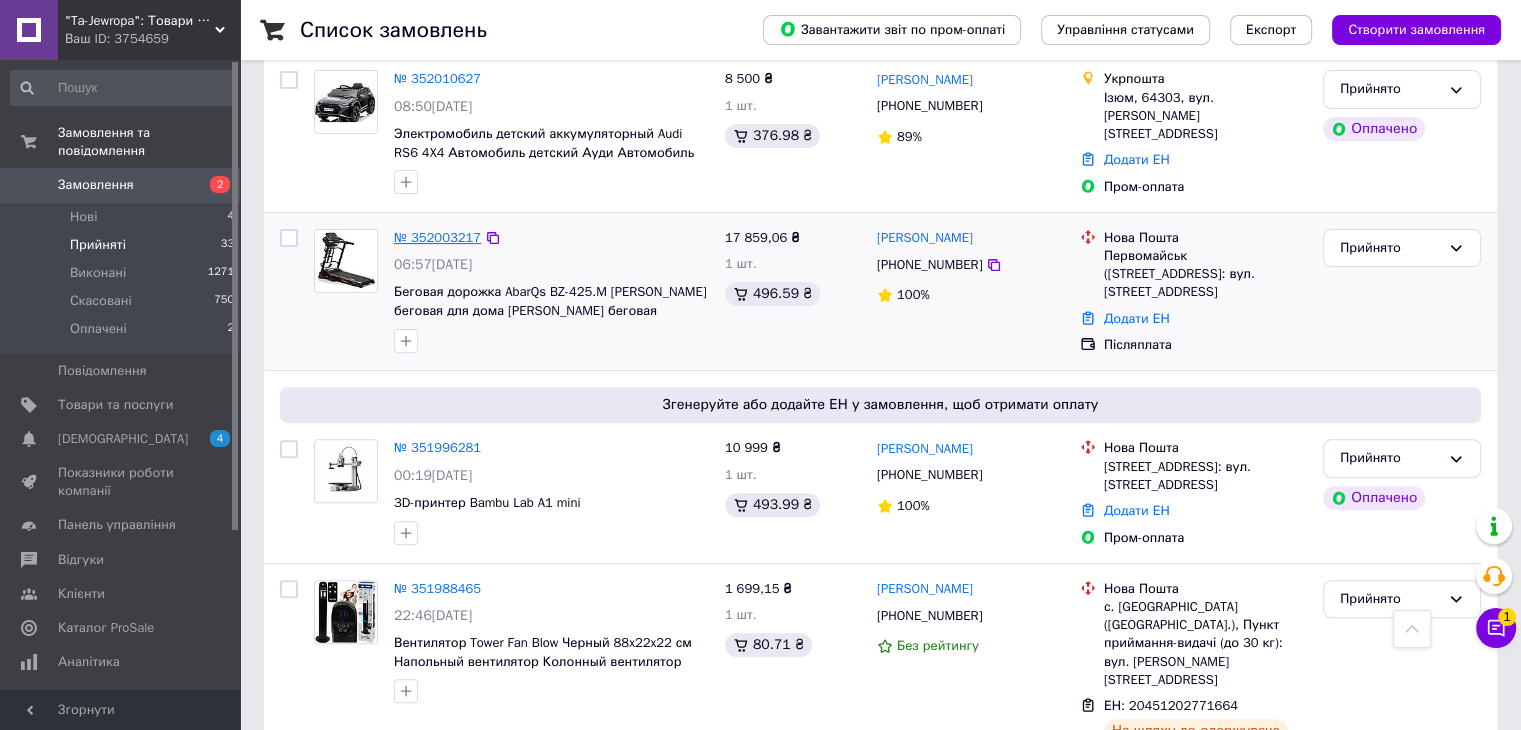 click on "№ 352003217" at bounding box center (437, 237) 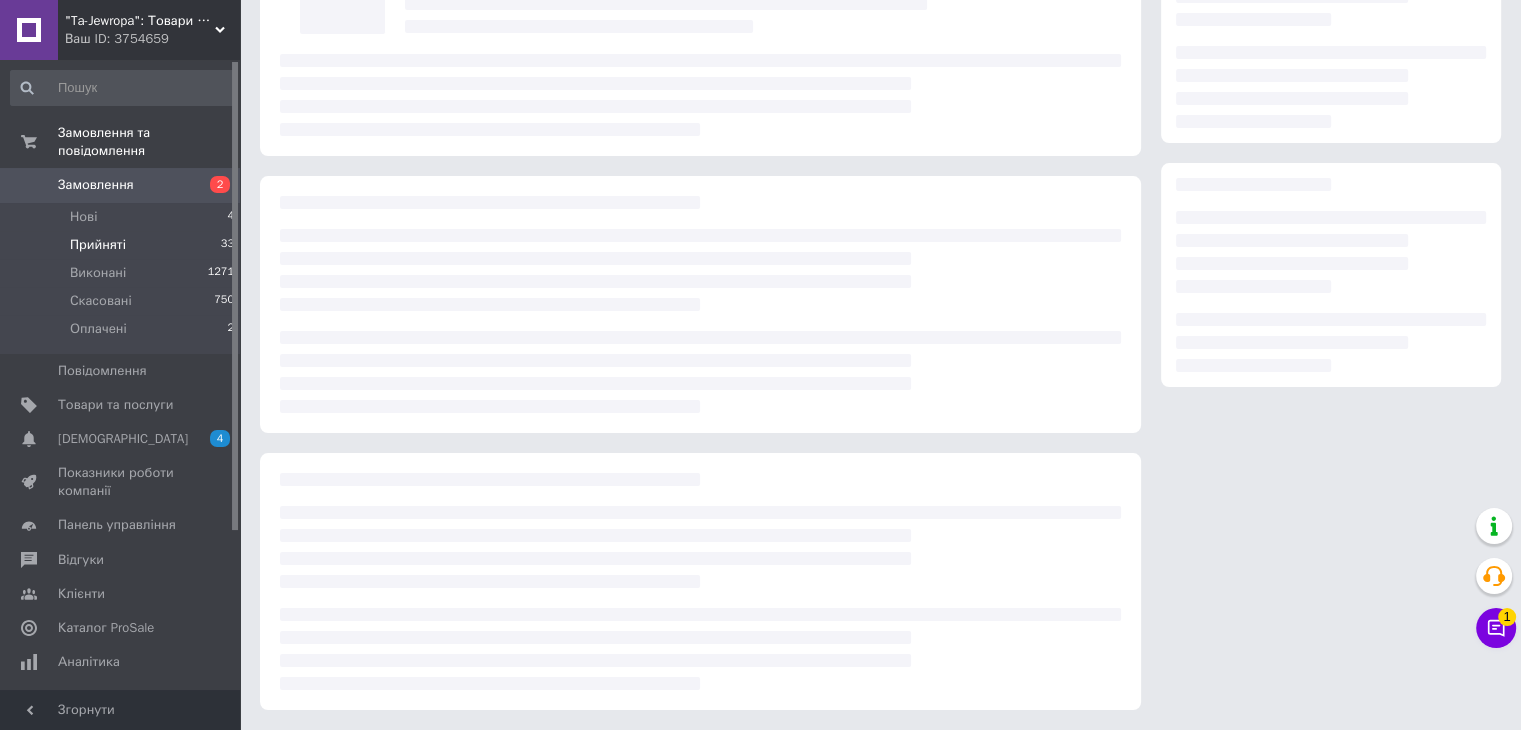 scroll, scrollTop: 0, scrollLeft: 0, axis: both 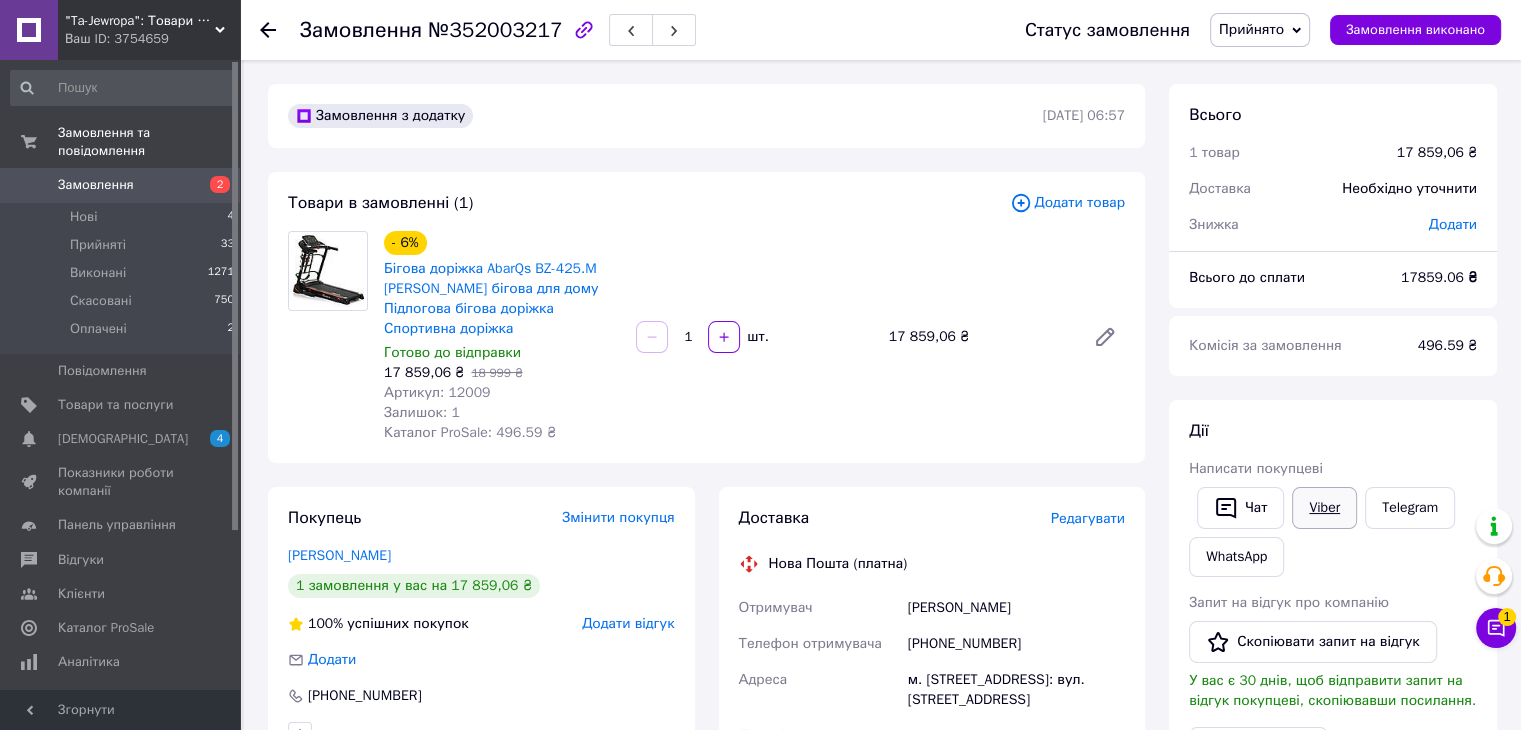 click on "Viber" at bounding box center (1324, 508) 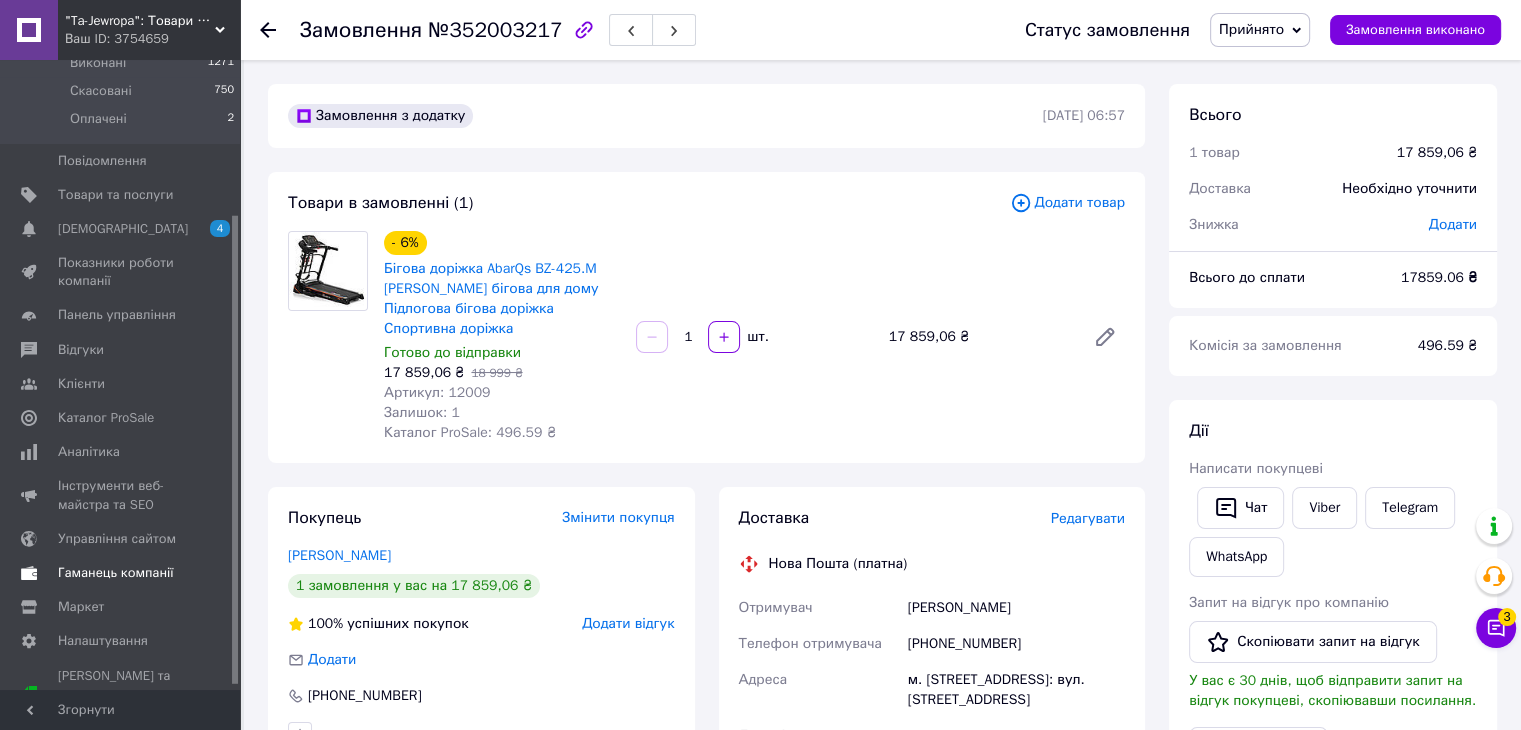 scroll, scrollTop: 212, scrollLeft: 0, axis: vertical 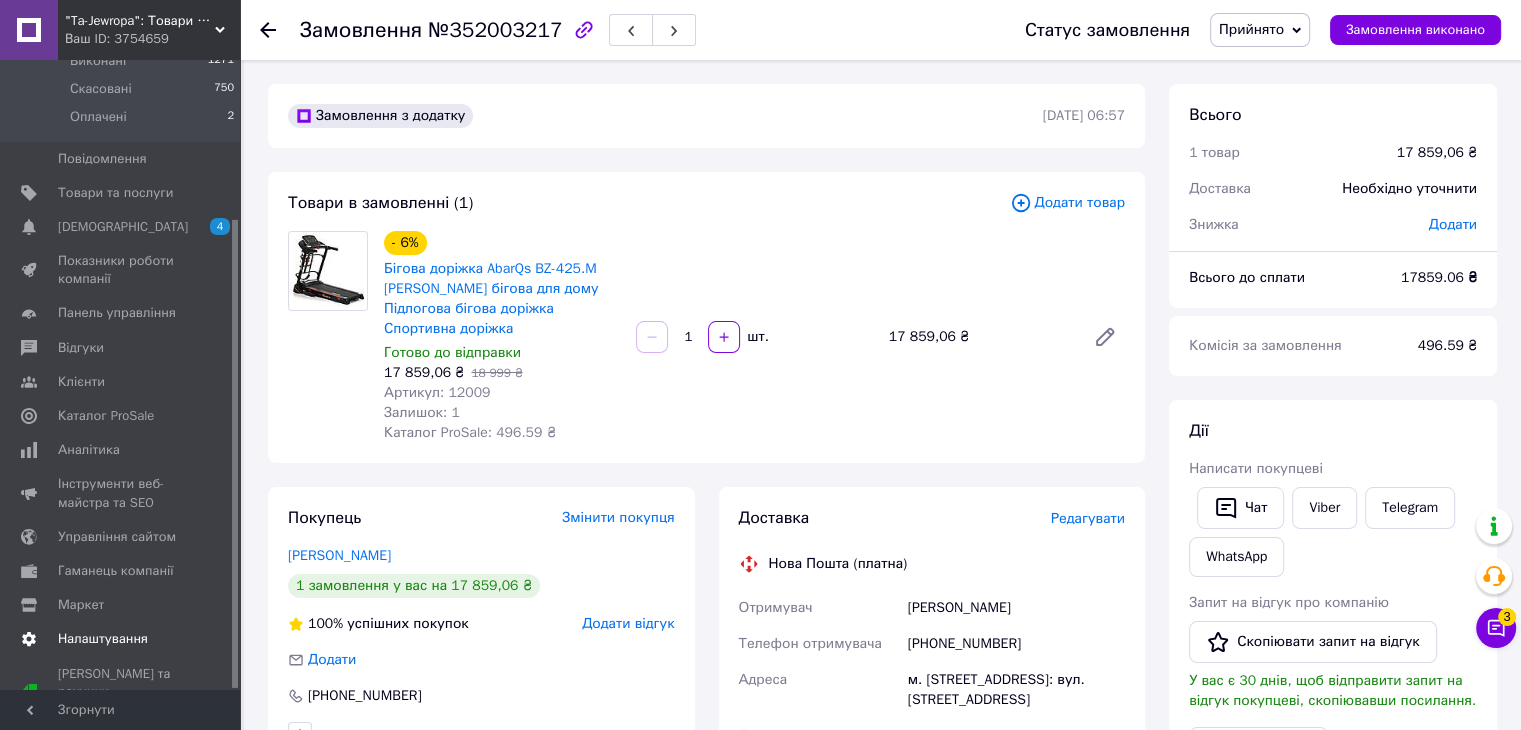 click on "Налаштування" at bounding box center [103, 639] 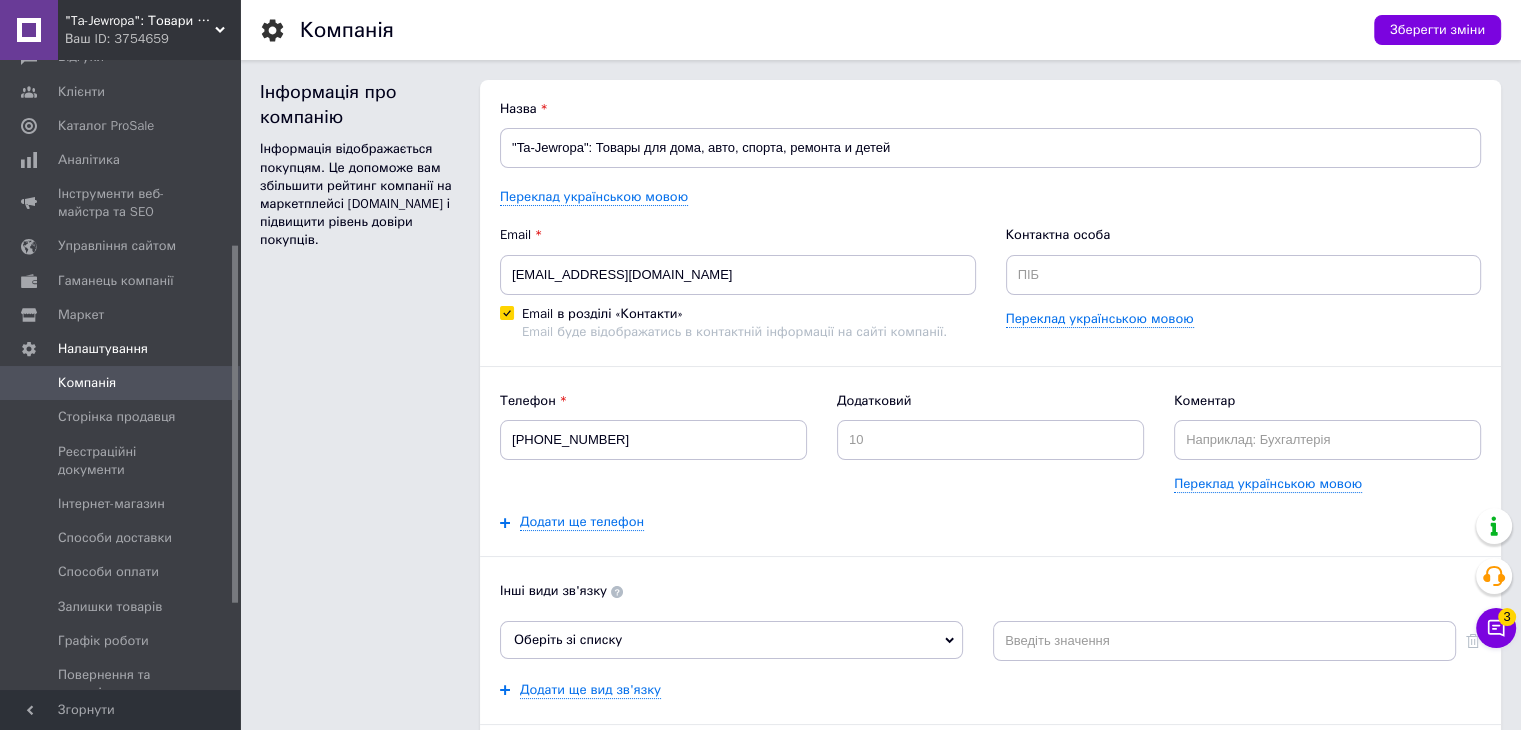 scroll, scrollTop: 412, scrollLeft: 0, axis: vertical 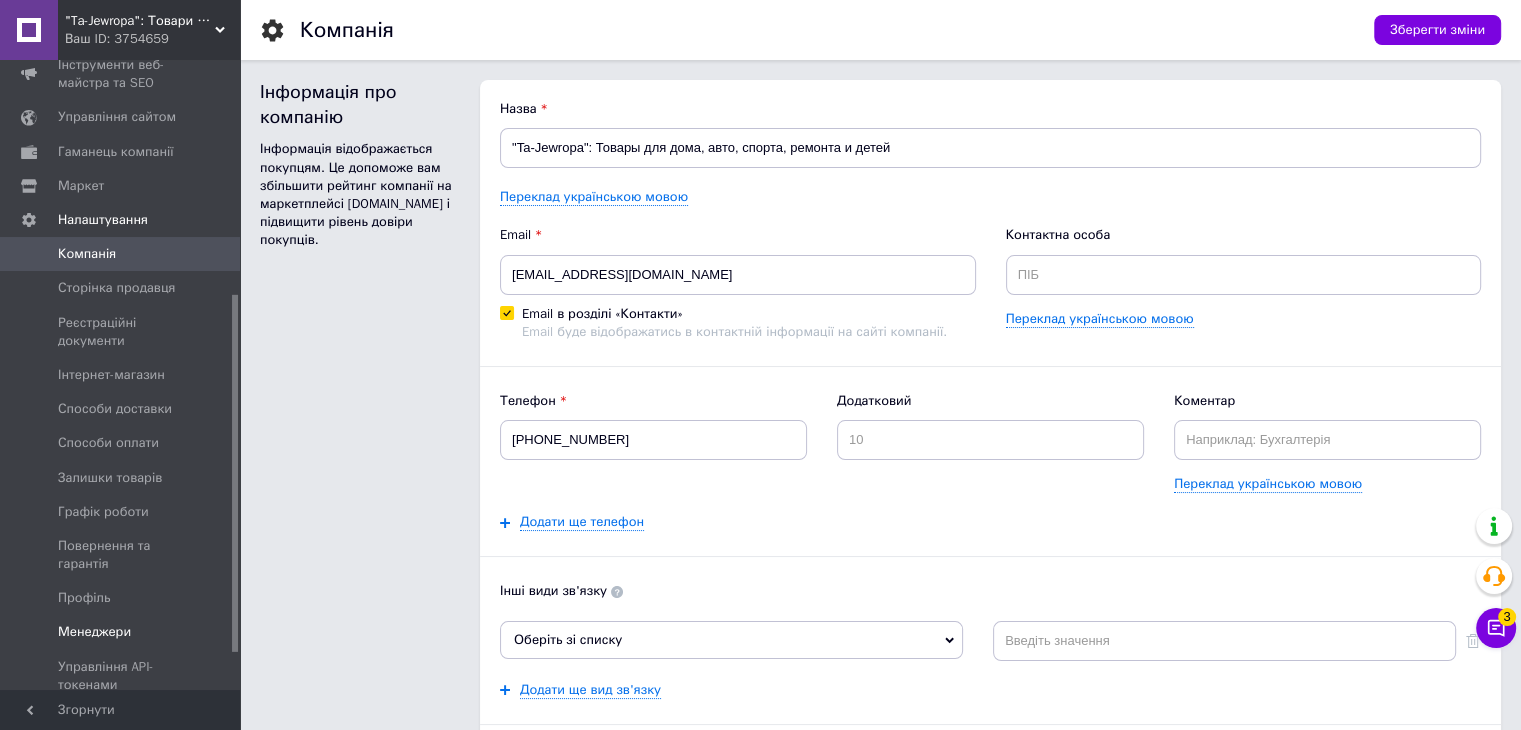 click on "Менеджери" at bounding box center [94, 632] 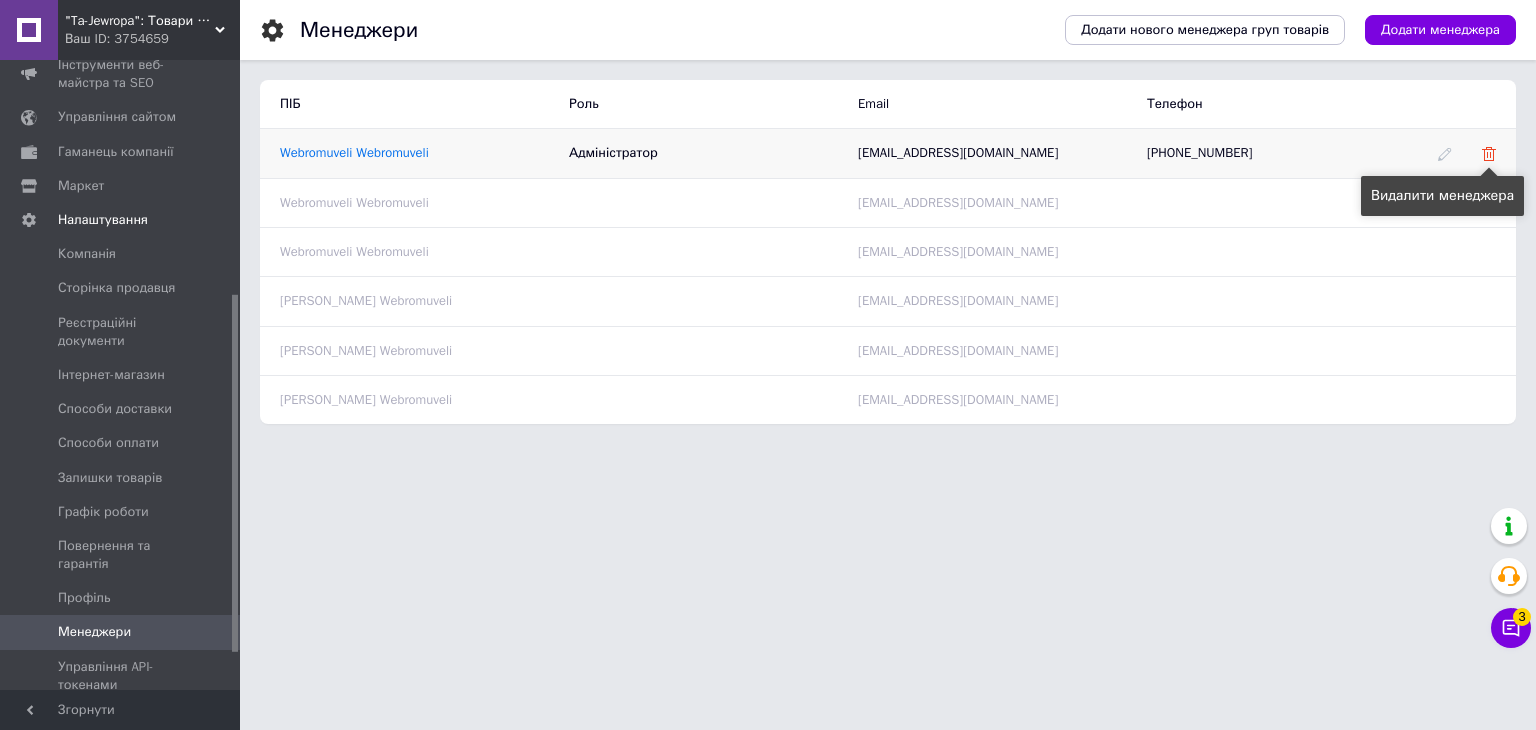 click 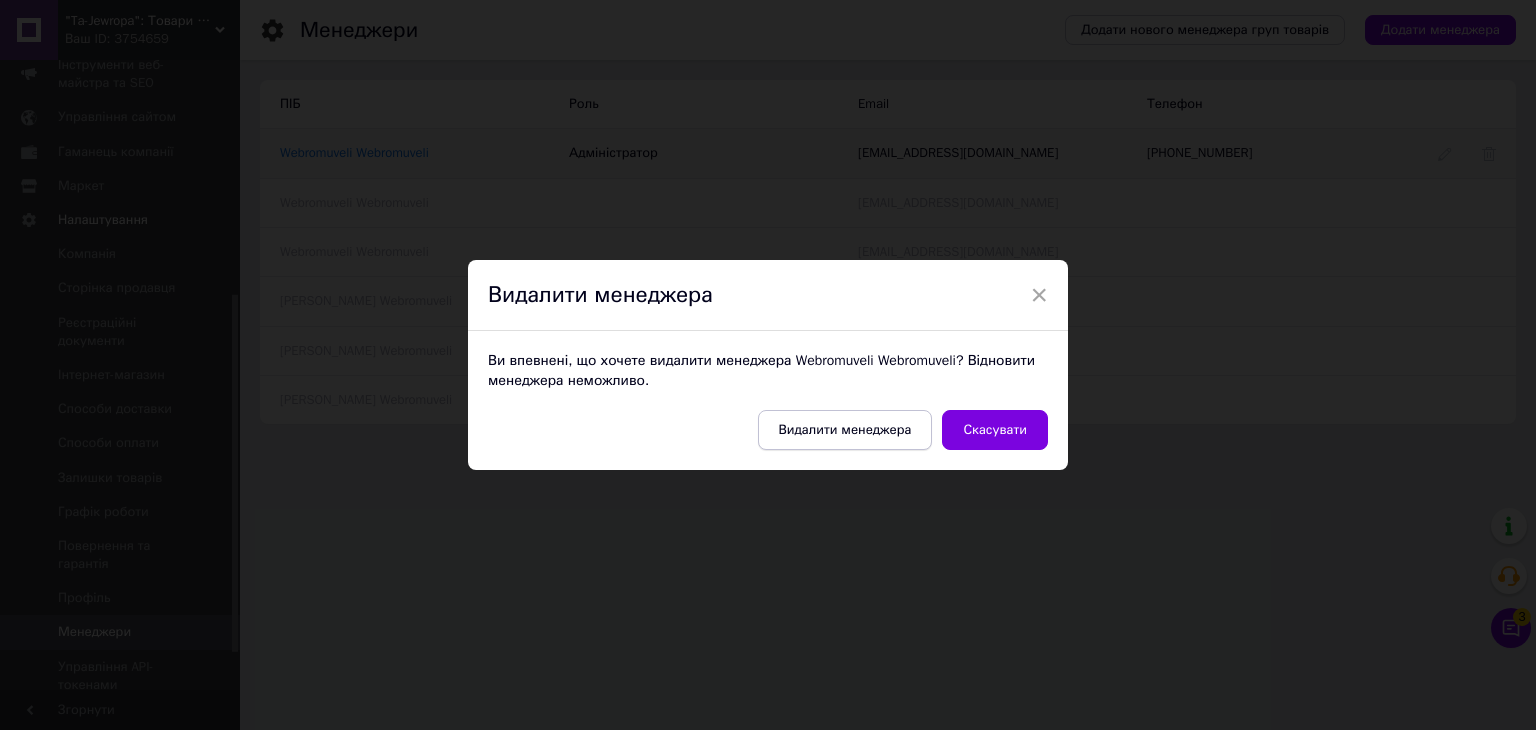 click on "Видалити менеджера" at bounding box center [845, 430] 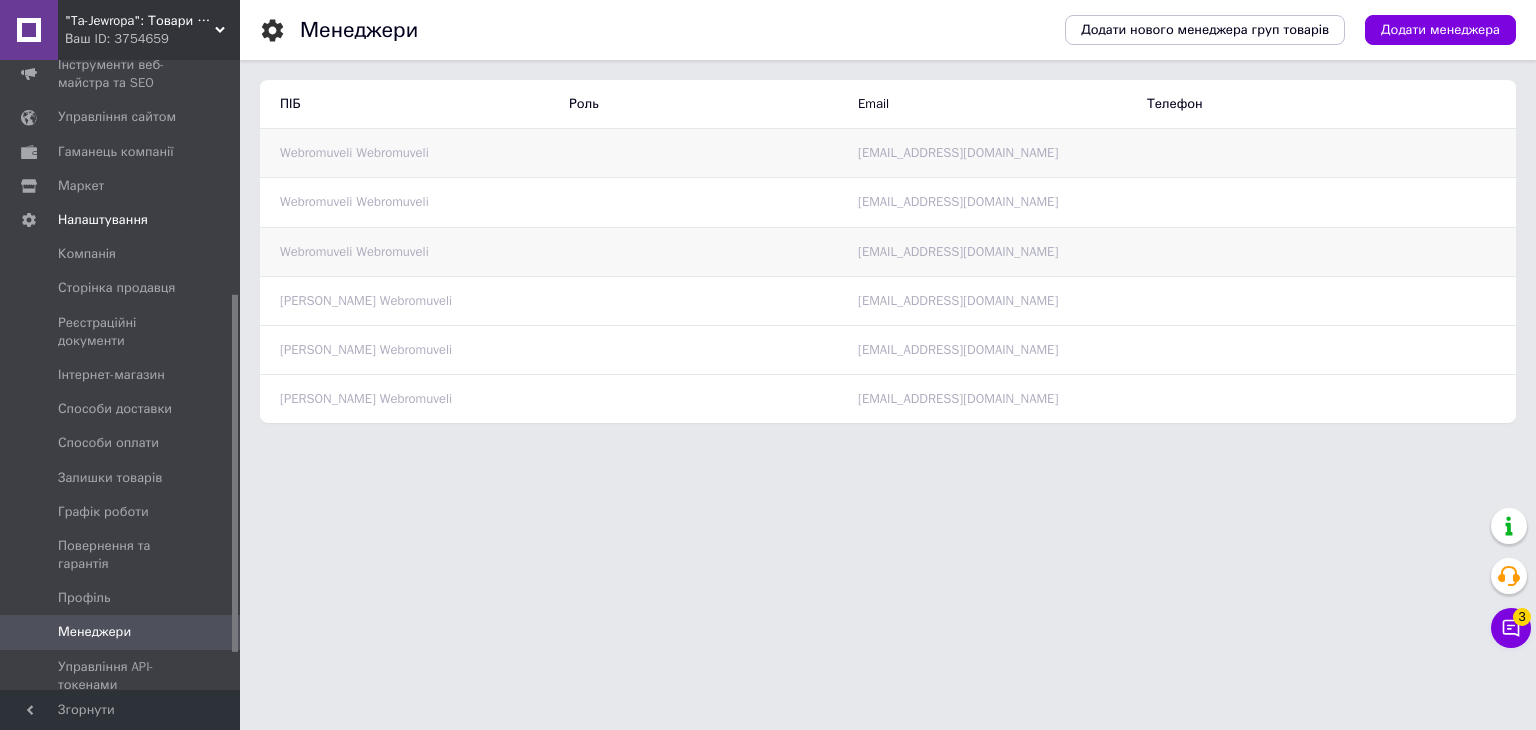 click on "Webromuveli Webromuveli" at bounding box center [404, 251] 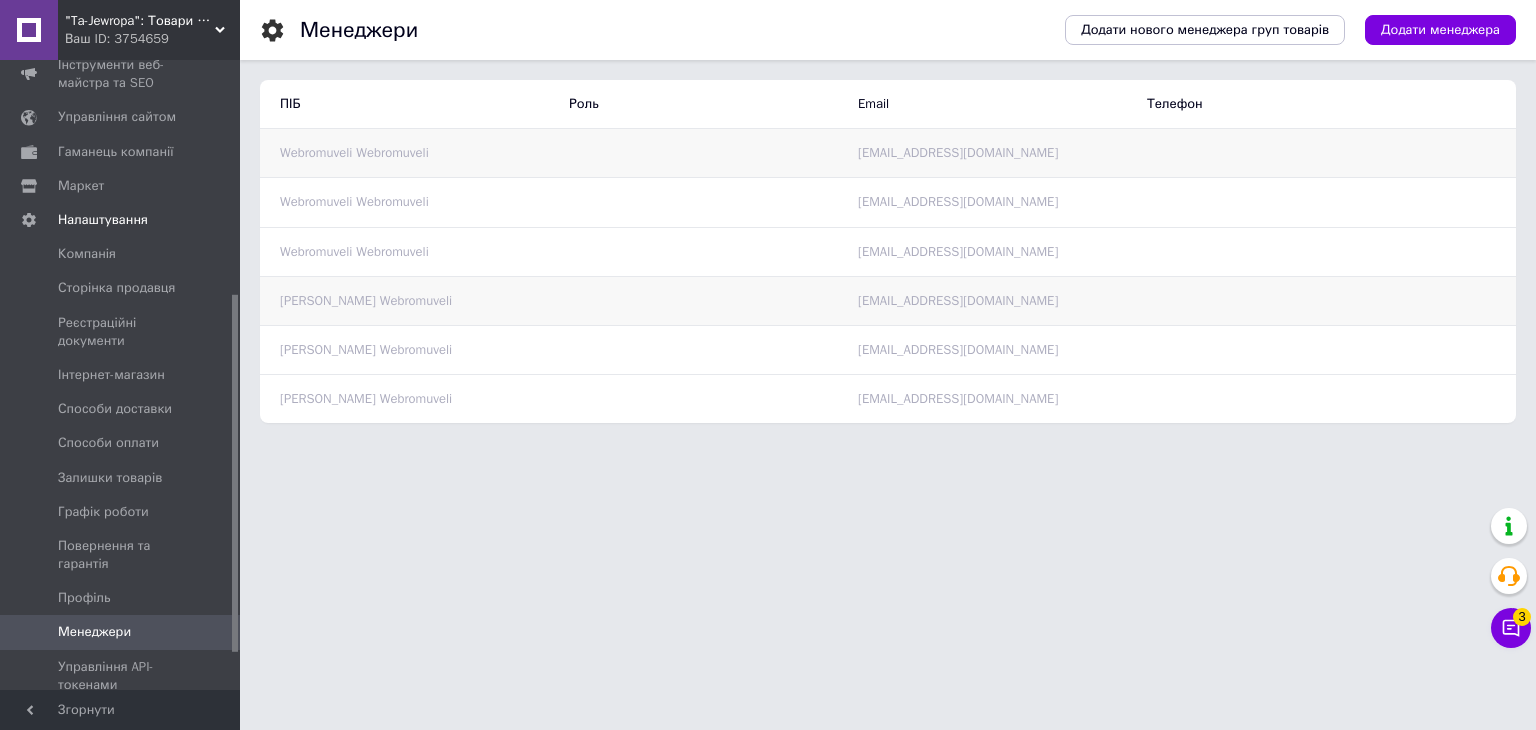 click on "Діана Webromuveli" at bounding box center (404, 300) 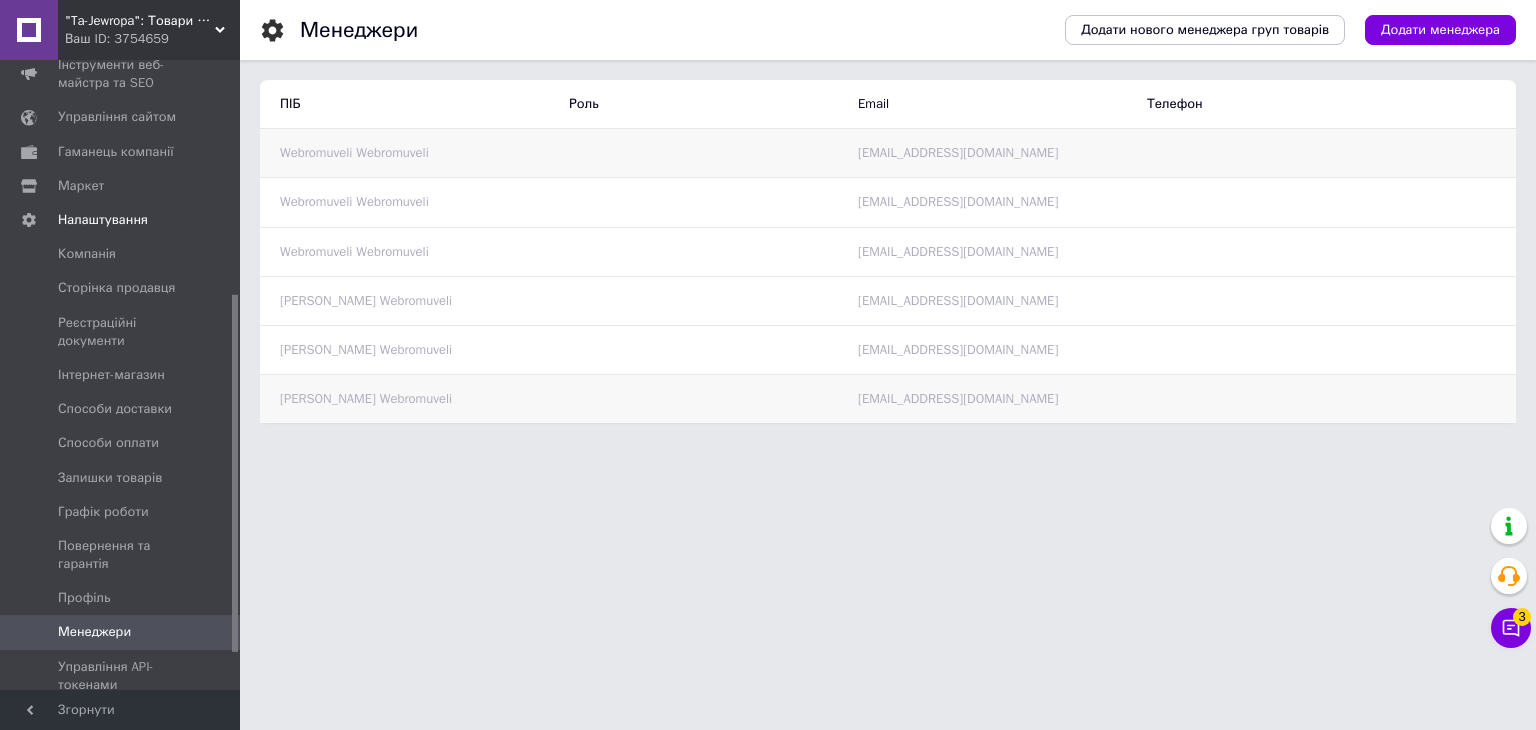 drag, startPoint x: 420, startPoint y: 369, endPoint x: 411, endPoint y: 393, distance: 25.632011 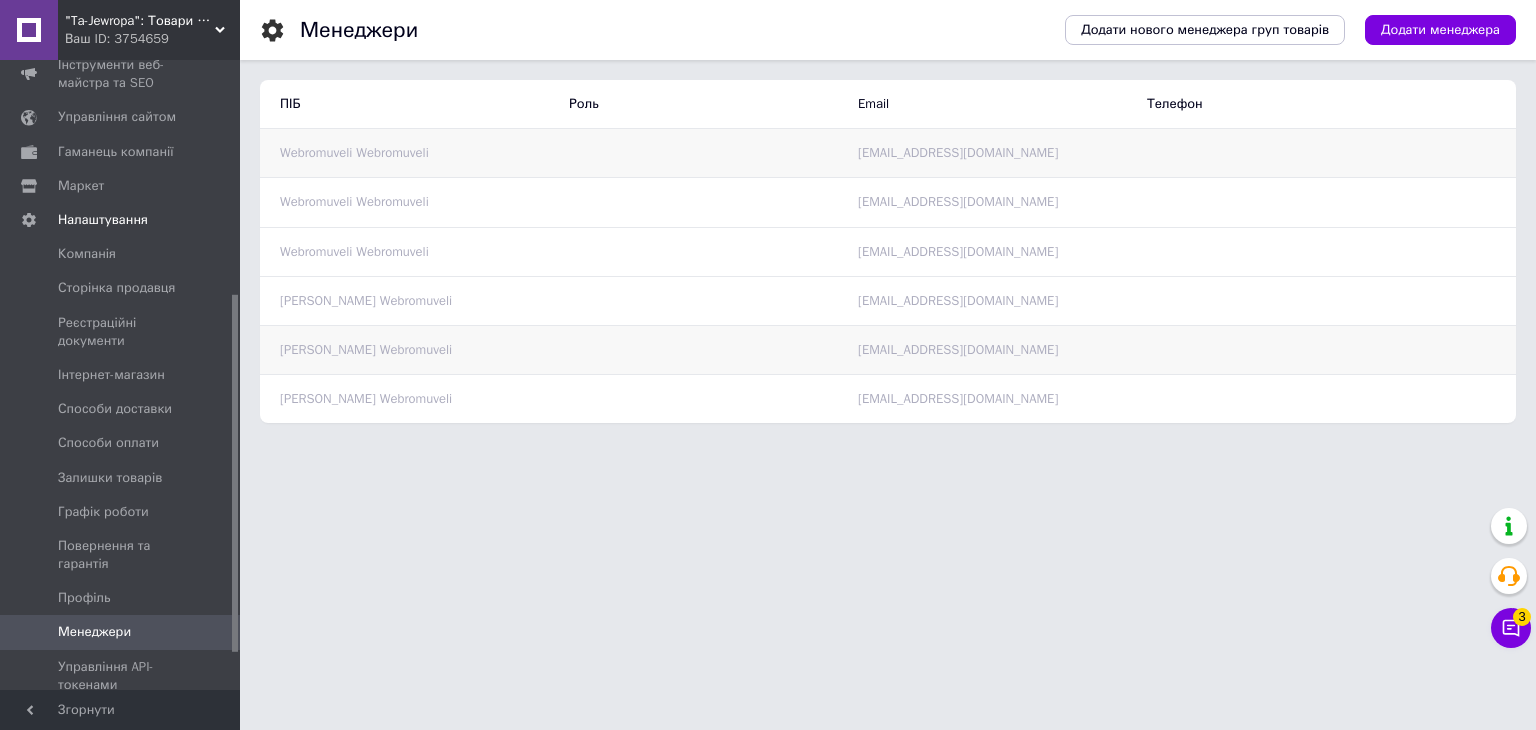 drag, startPoint x: 313, startPoint y: 382, endPoint x: 313, endPoint y: 333, distance: 49 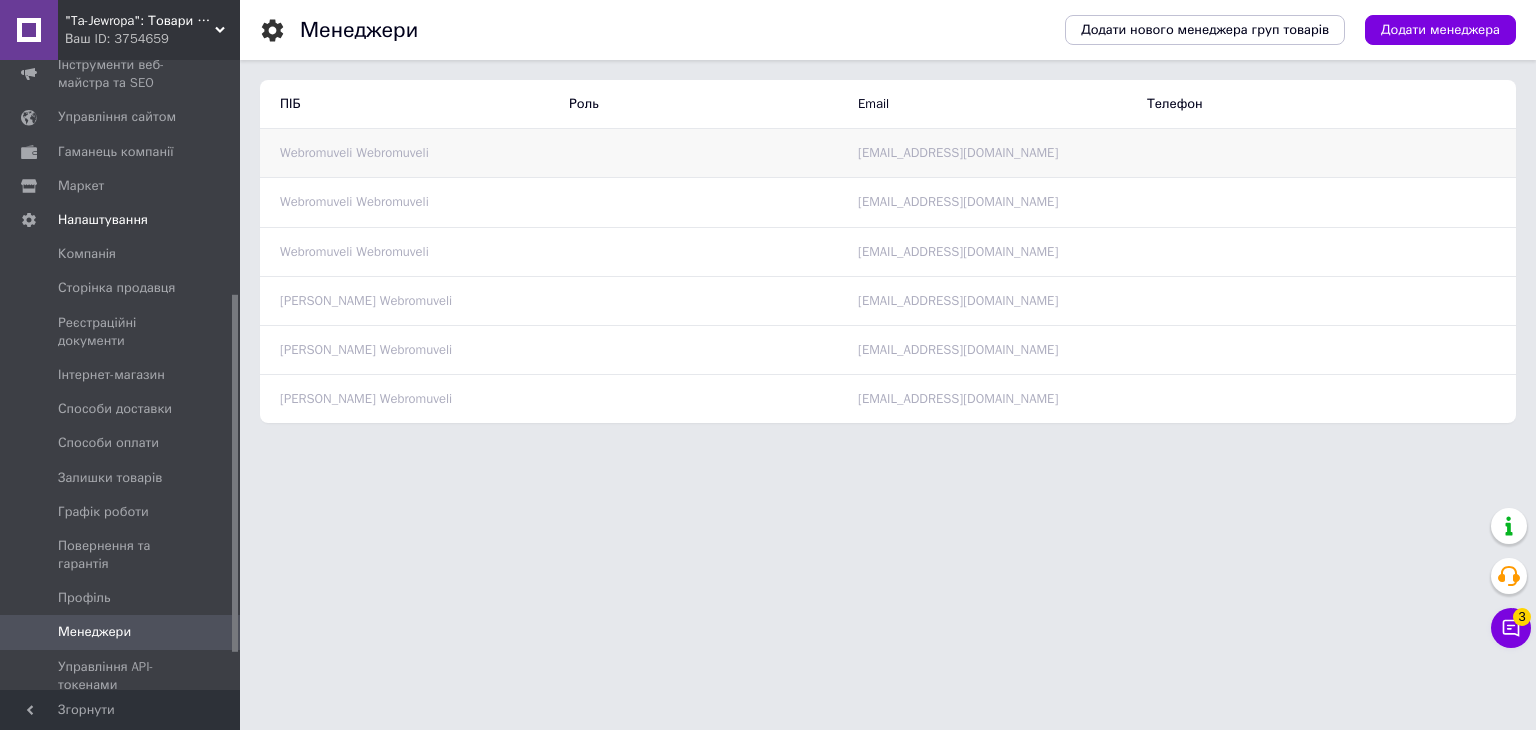 click on "Менеджери" at bounding box center (121, 632) 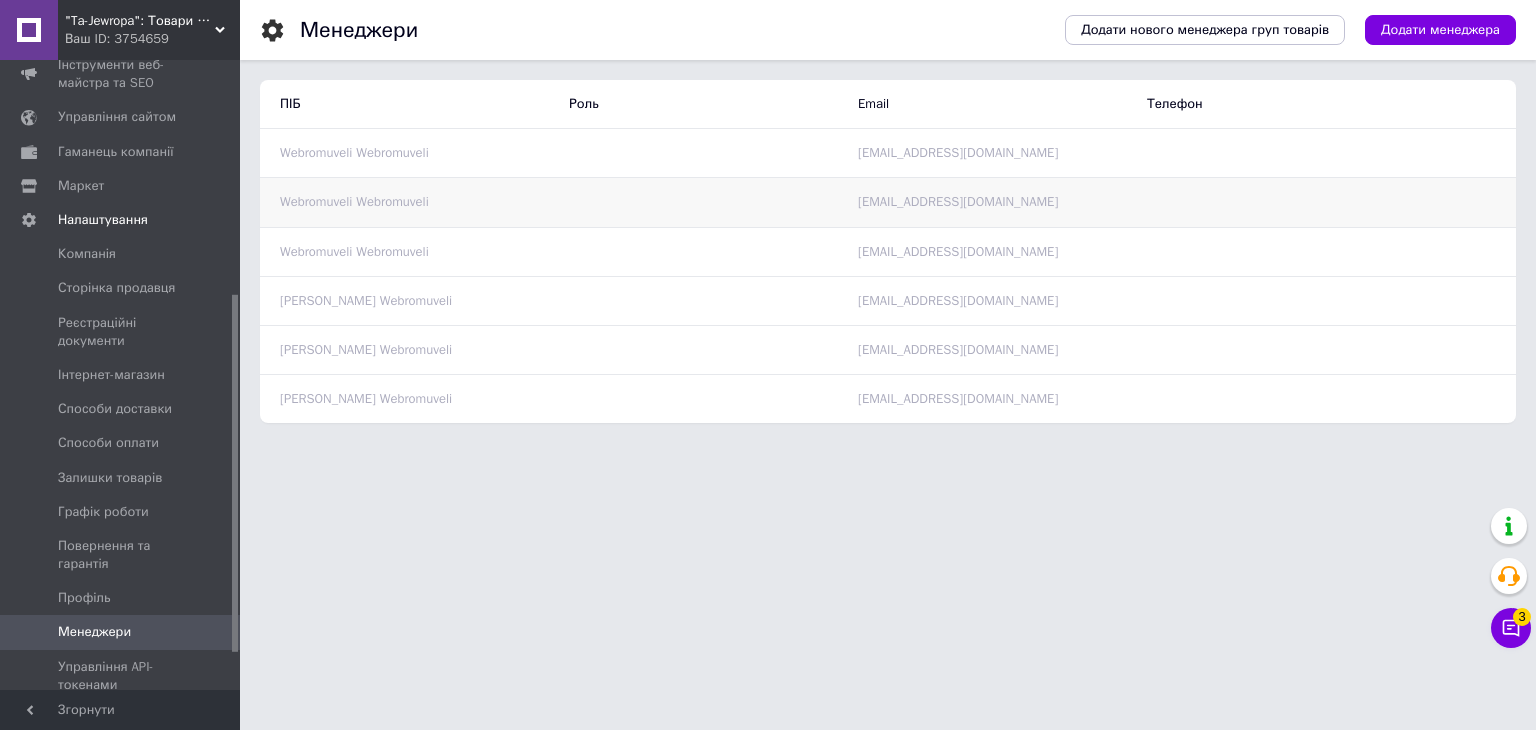 click at bounding box center (693, 202) 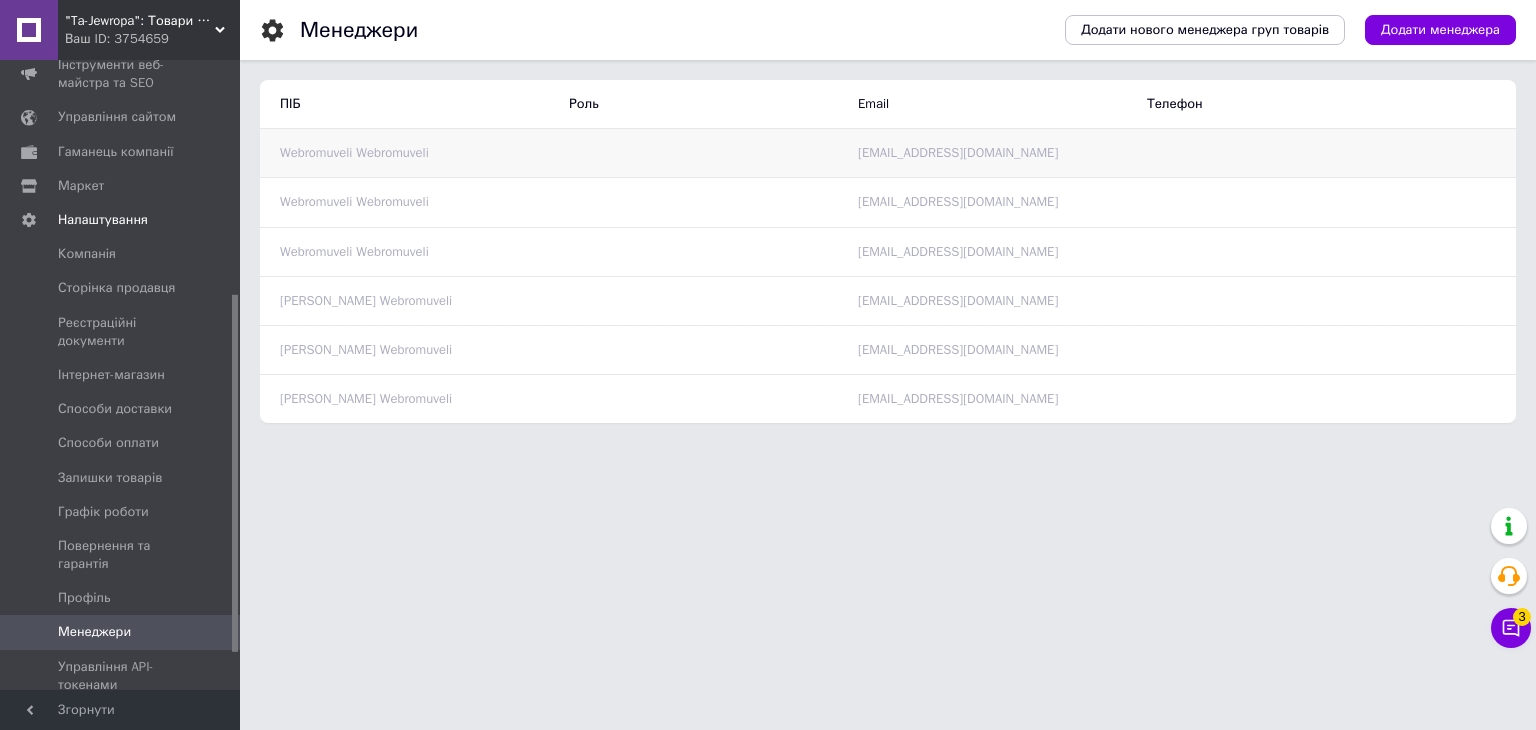 click at bounding box center [693, 153] 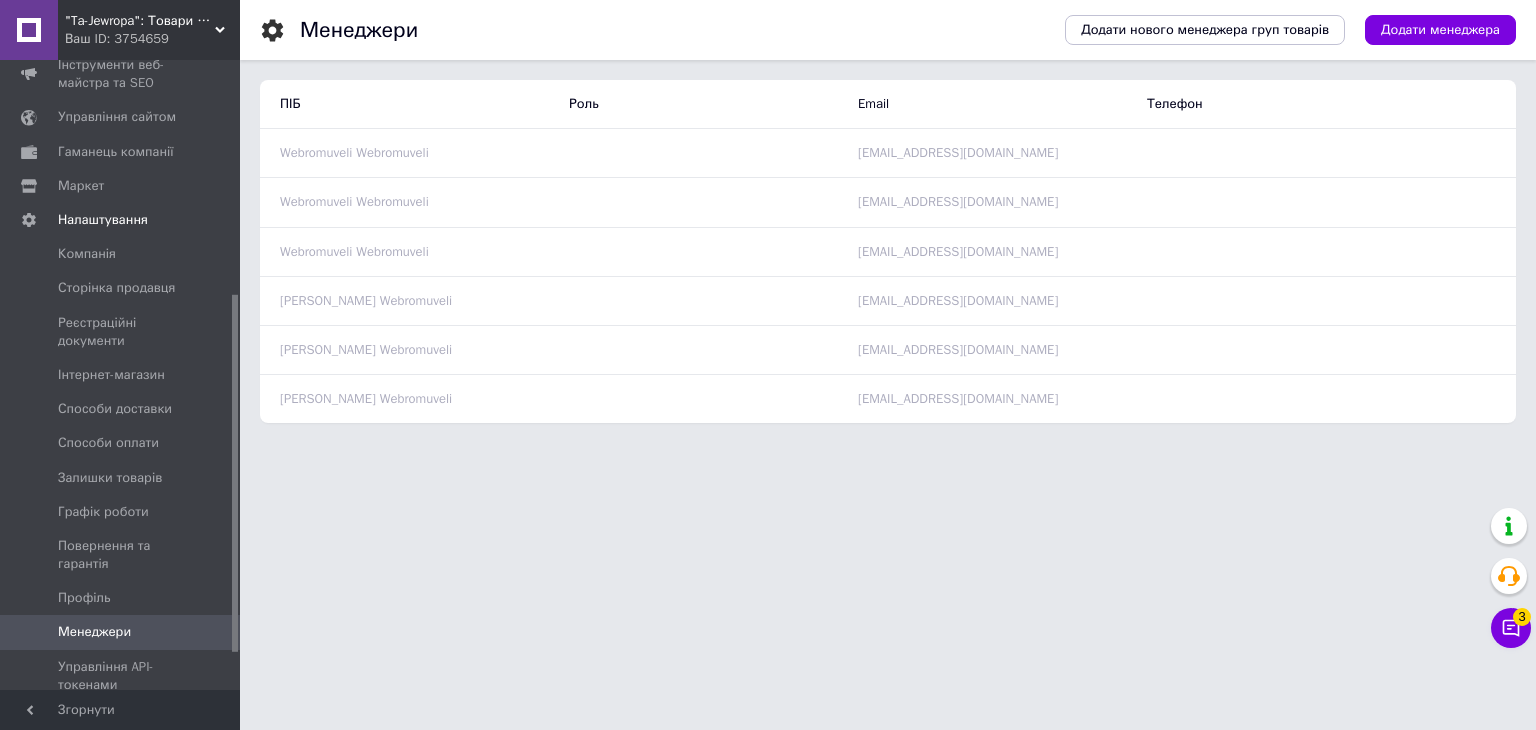 drag, startPoint x: 1204, startPoint y: 109, endPoint x: 1191, endPoint y: 109, distance: 13 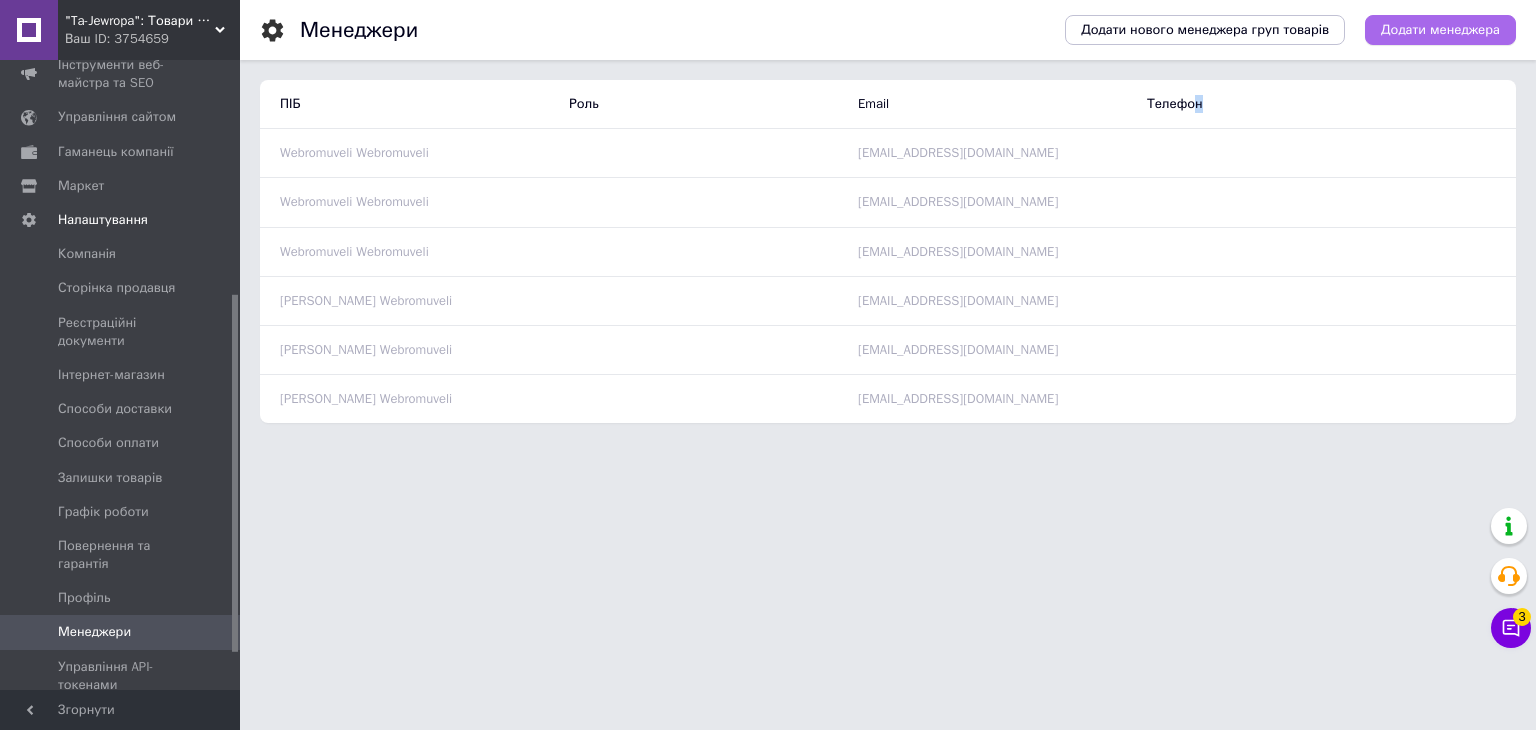 click on "Додати менеджера" at bounding box center [1440, 30] 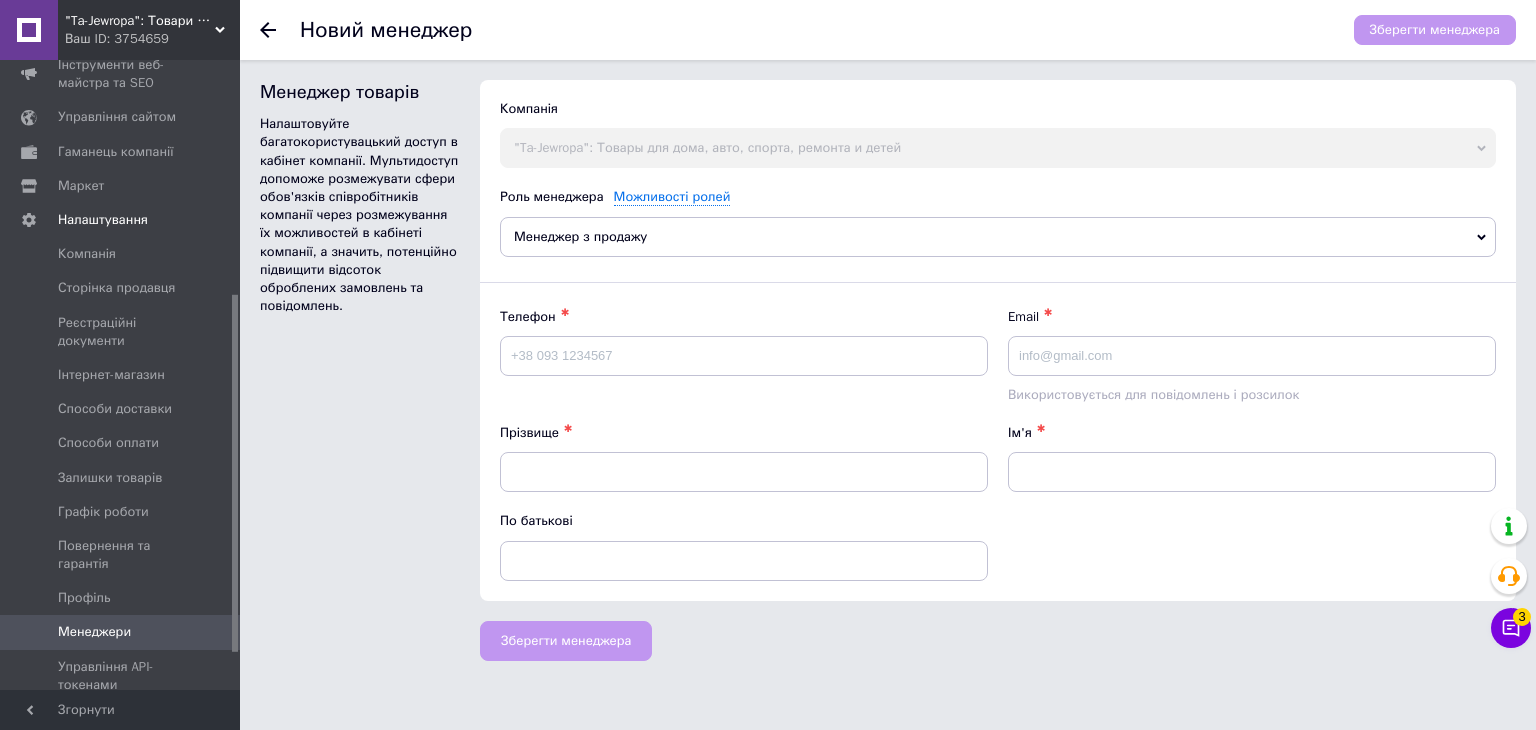 click 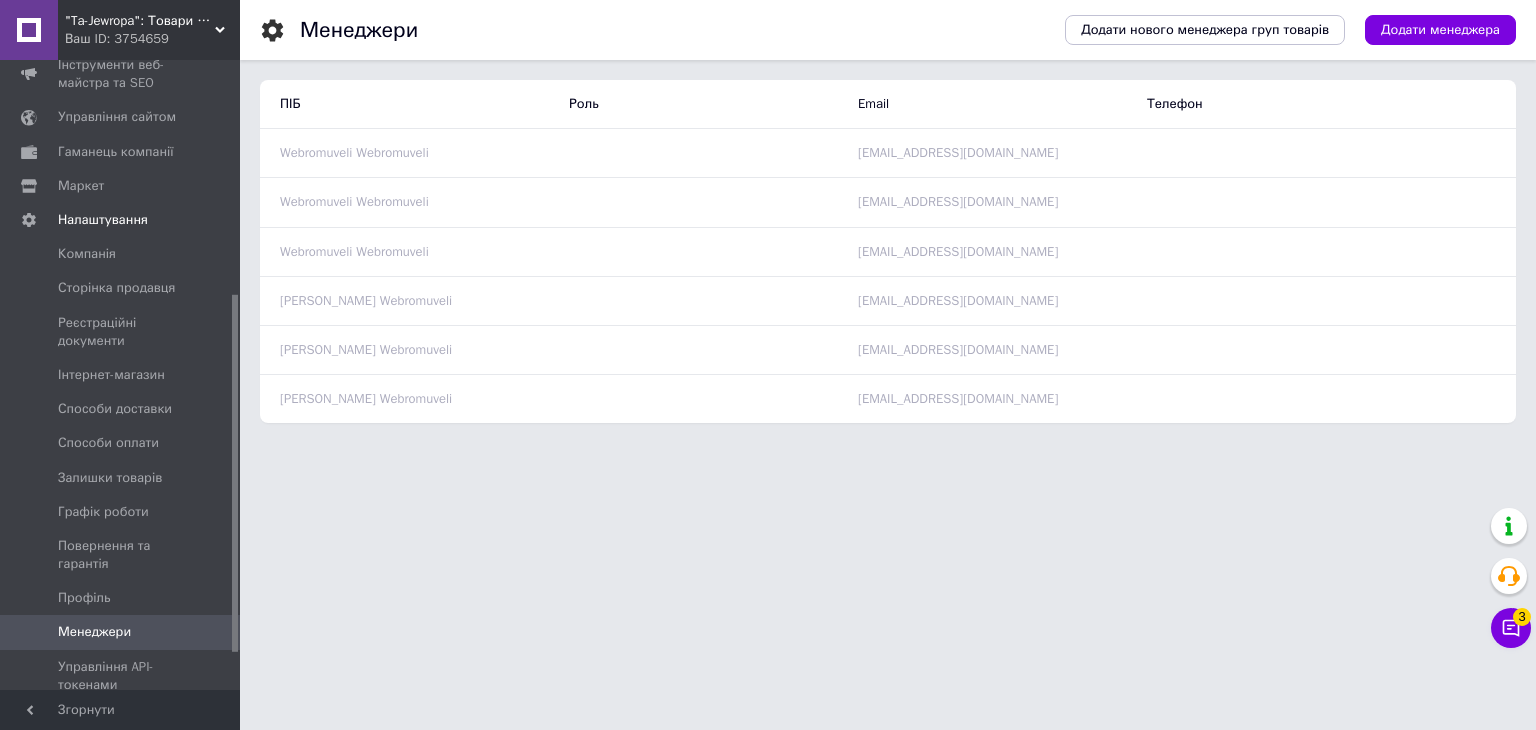 click on ""Ta-Jewropa": Товари для дому, авто, спорту, ремонту і дітей Ваш ID: 3754659 Сайт "Ta-Jewropa": Товари для дому, авто... Кабінет покупця Перевірити стан системи Сторінка на порталі Довідка Вийти Замовлення та повідомлення 0 2 Товари та послуги Сповіщення 4 Показники роботи компанії Панель управління Відгуки Клієнти Каталог ProSale Аналітика Інструменти веб-майстра та SEO Управління сайтом Гаманець компанії Маркет Налаштування Компанія Сторінка продавця Реєстраційні документи Інтернет-магазин Способи доставки Графік роботи" at bounding box center (768, 221) 